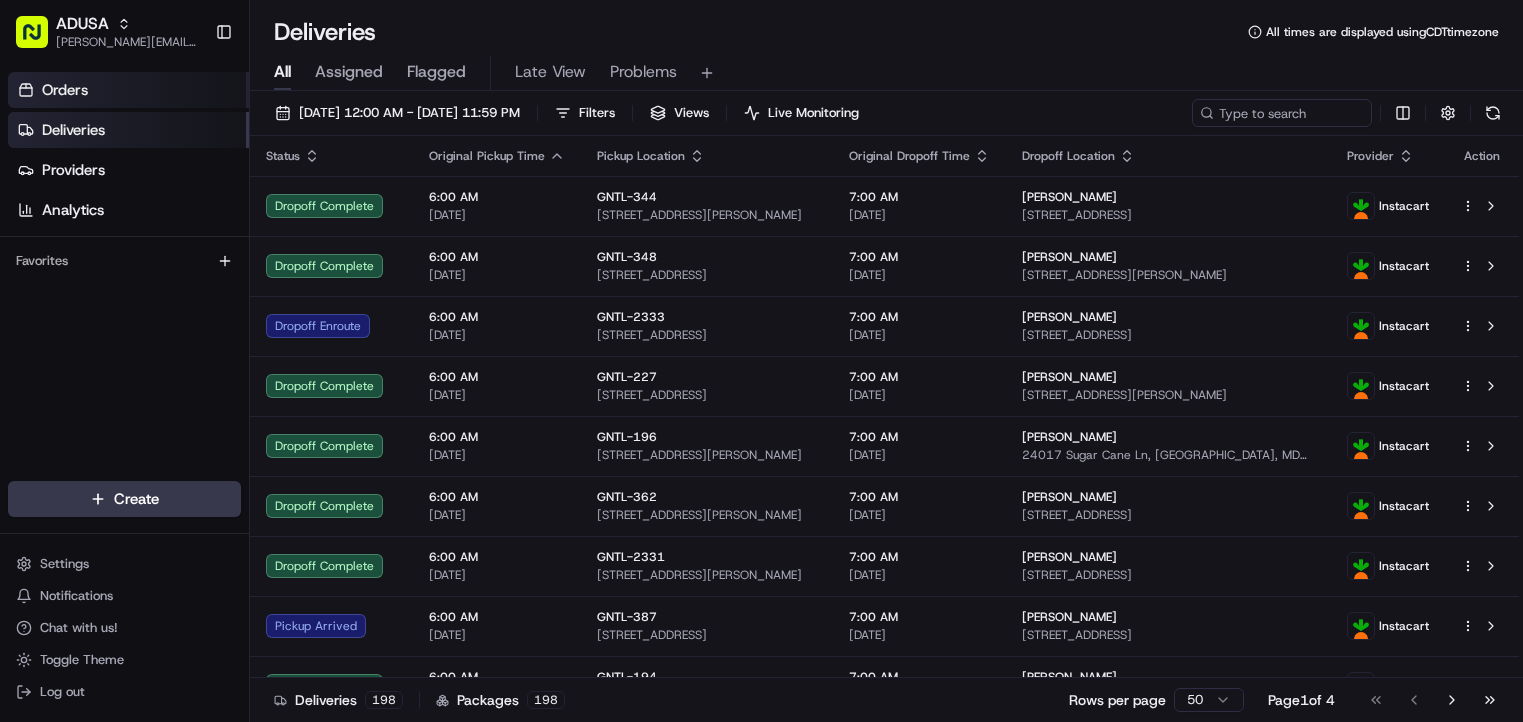 scroll, scrollTop: 0, scrollLeft: 0, axis: both 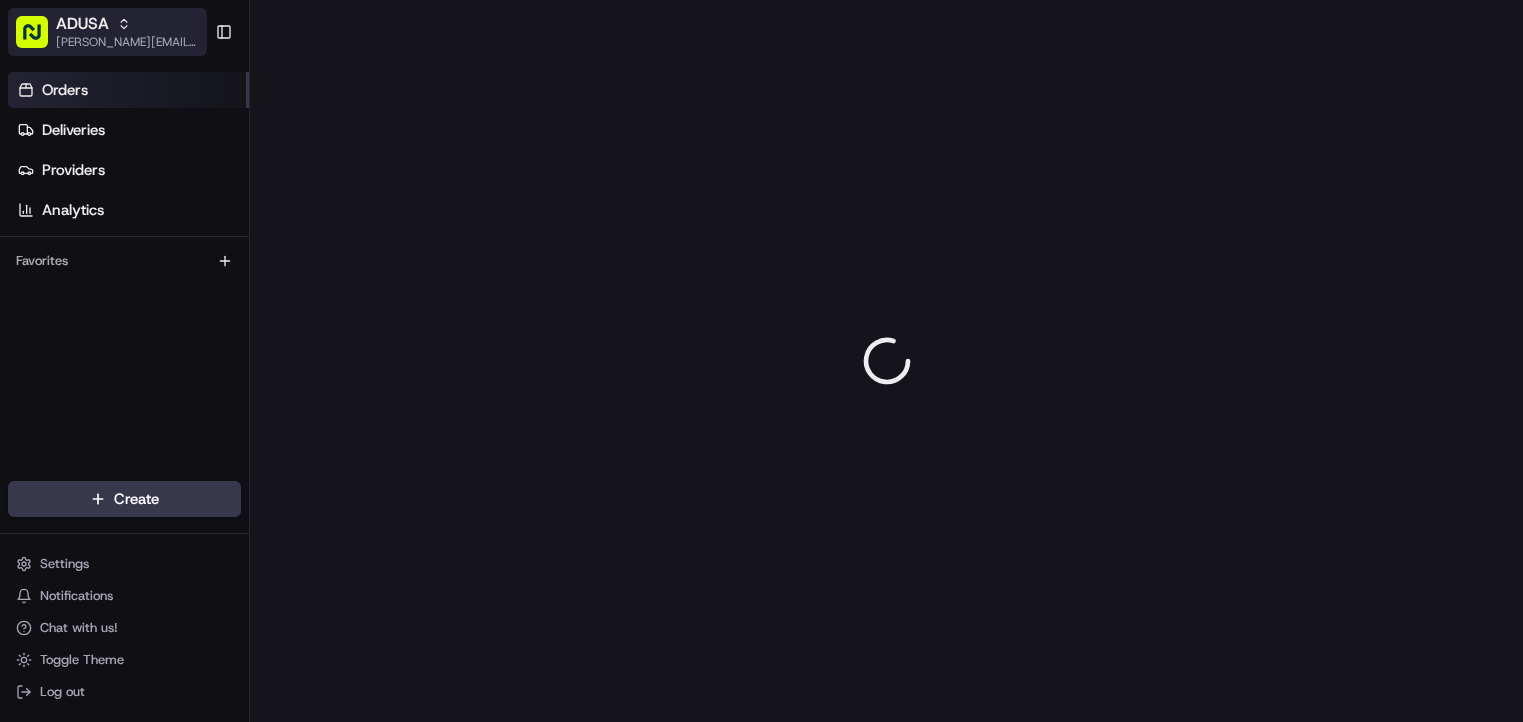 click on "ADUSA" at bounding box center (127, 24) 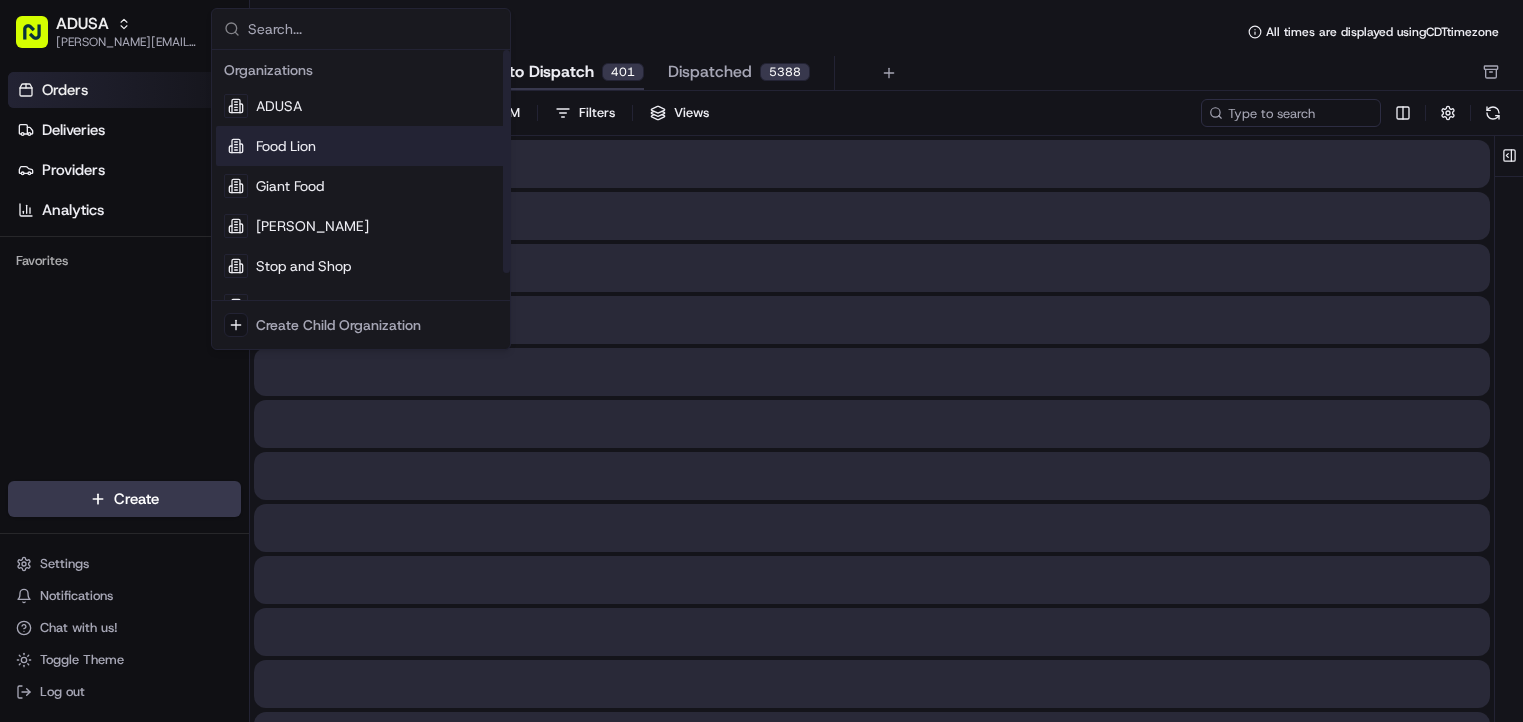 click on "Food Lion" at bounding box center [361, 146] 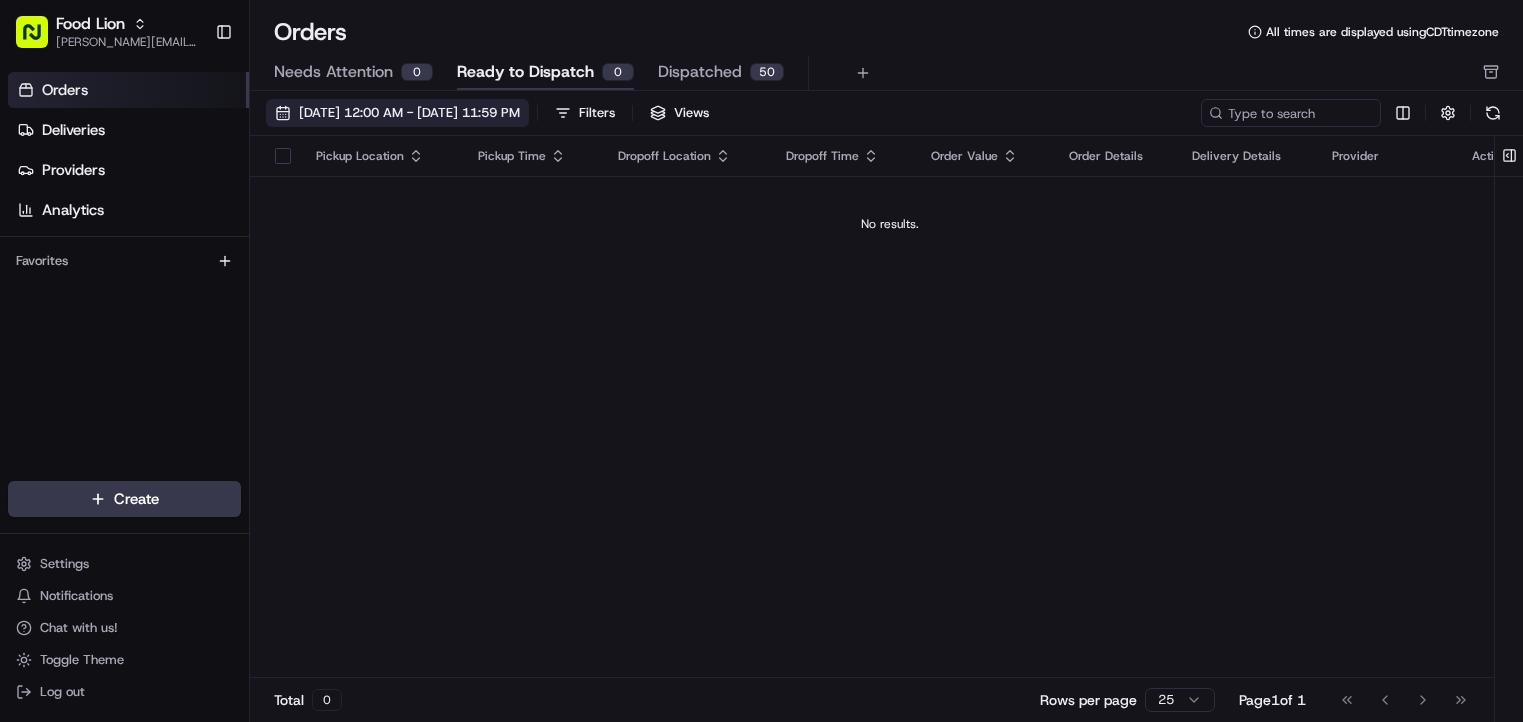 click on "[DATE] 12:00 AM - [DATE] 11:59 PM" at bounding box center (409, 113) 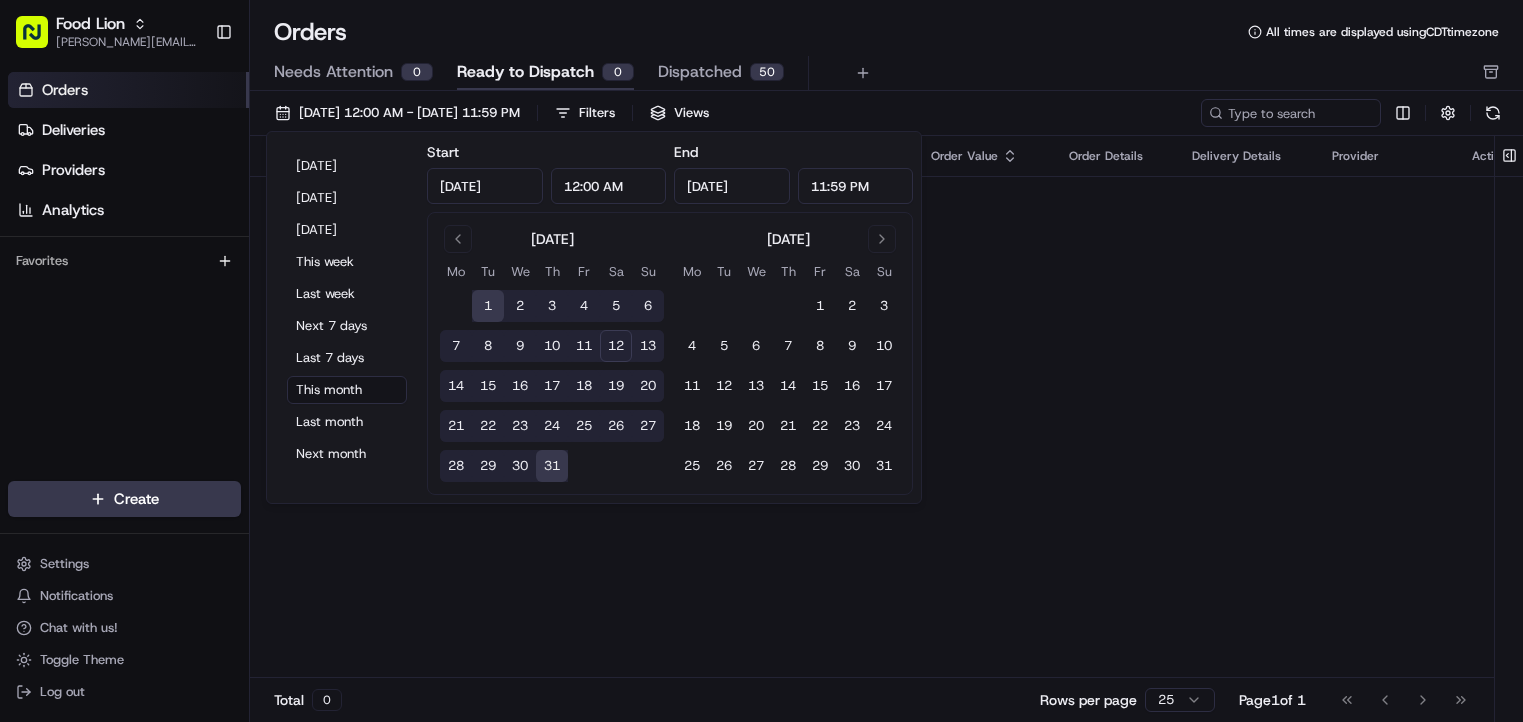 click on "11" at bounding box center [584, 346] 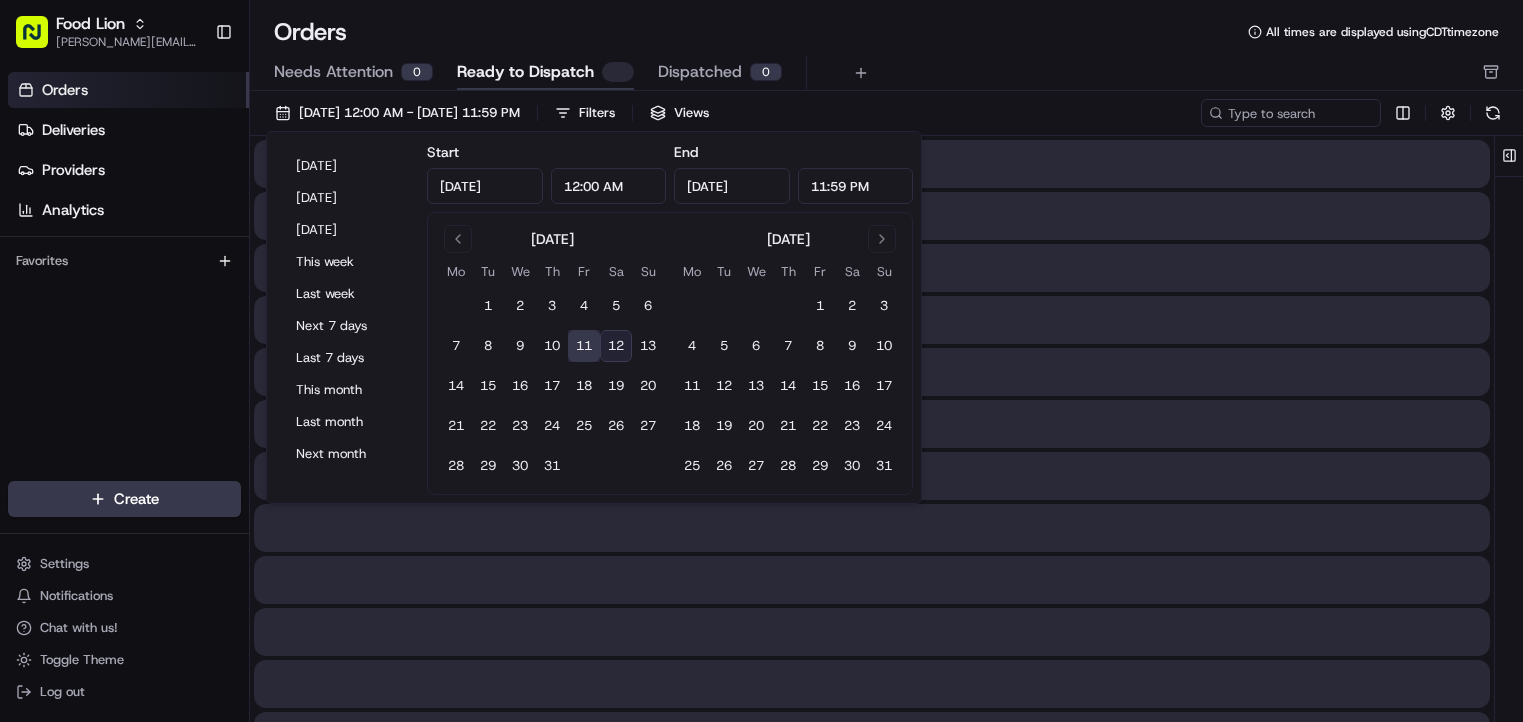 type on "[DATE]" 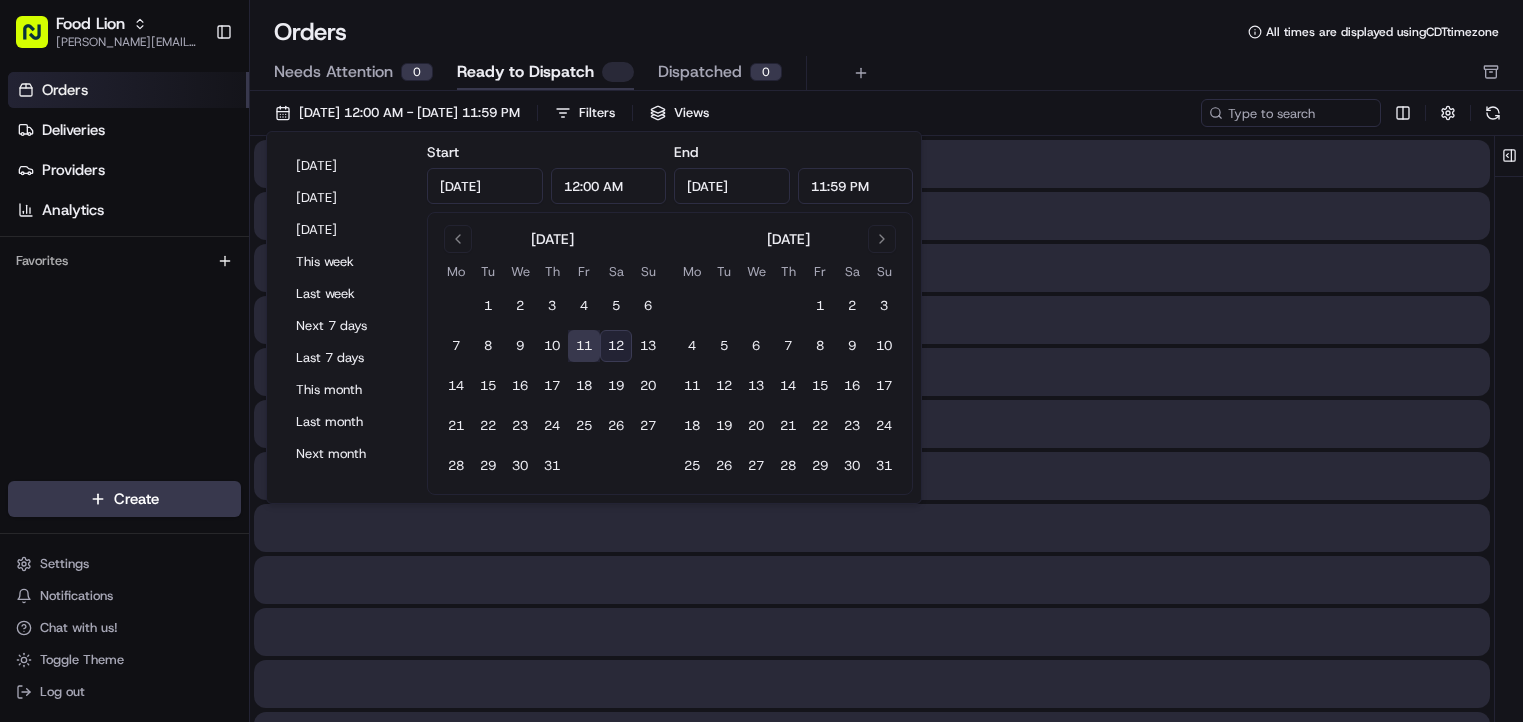 type on "[DATE]" 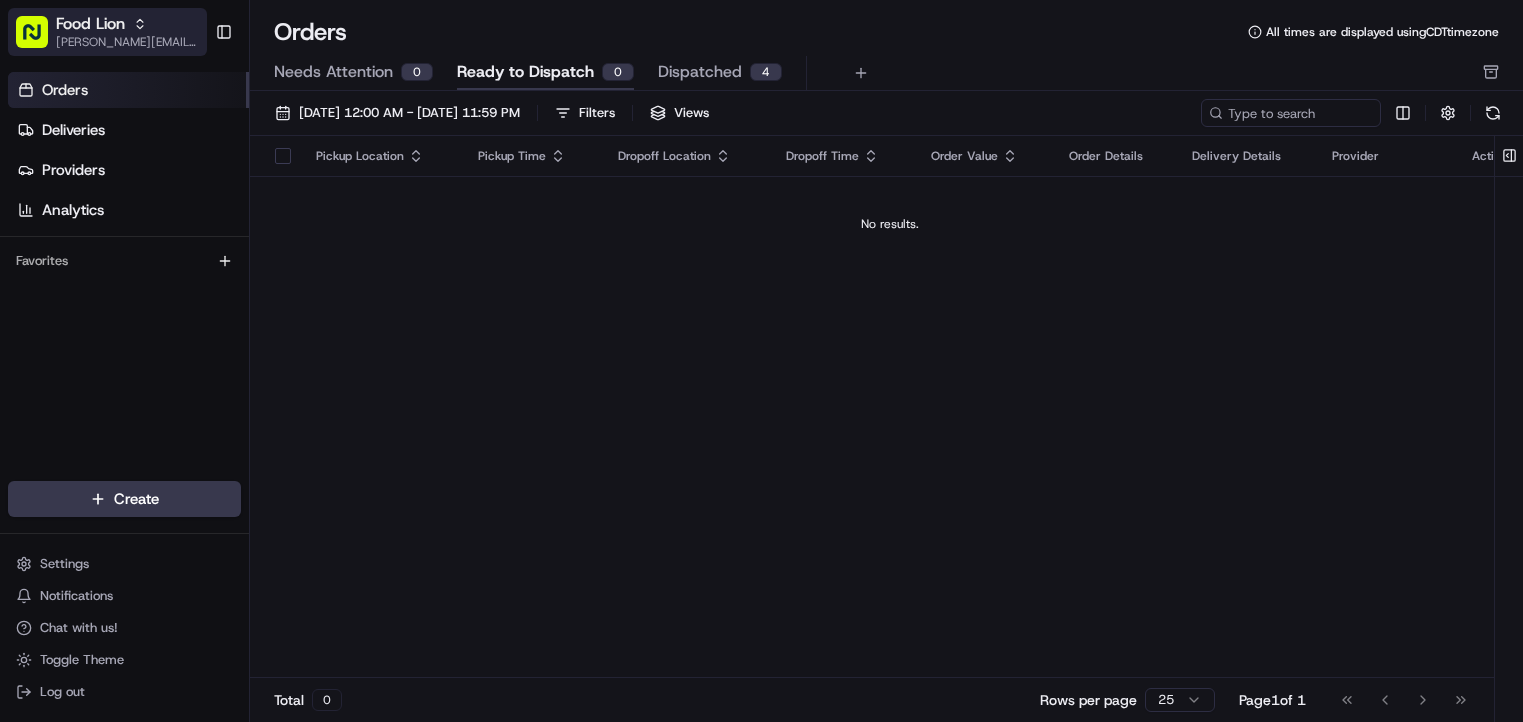 click on "[PERSON_NAME][EMAIL_ADDRESS][PERSON_NAME][DOMAIN_NAME]" at bounding box center [127, 42] 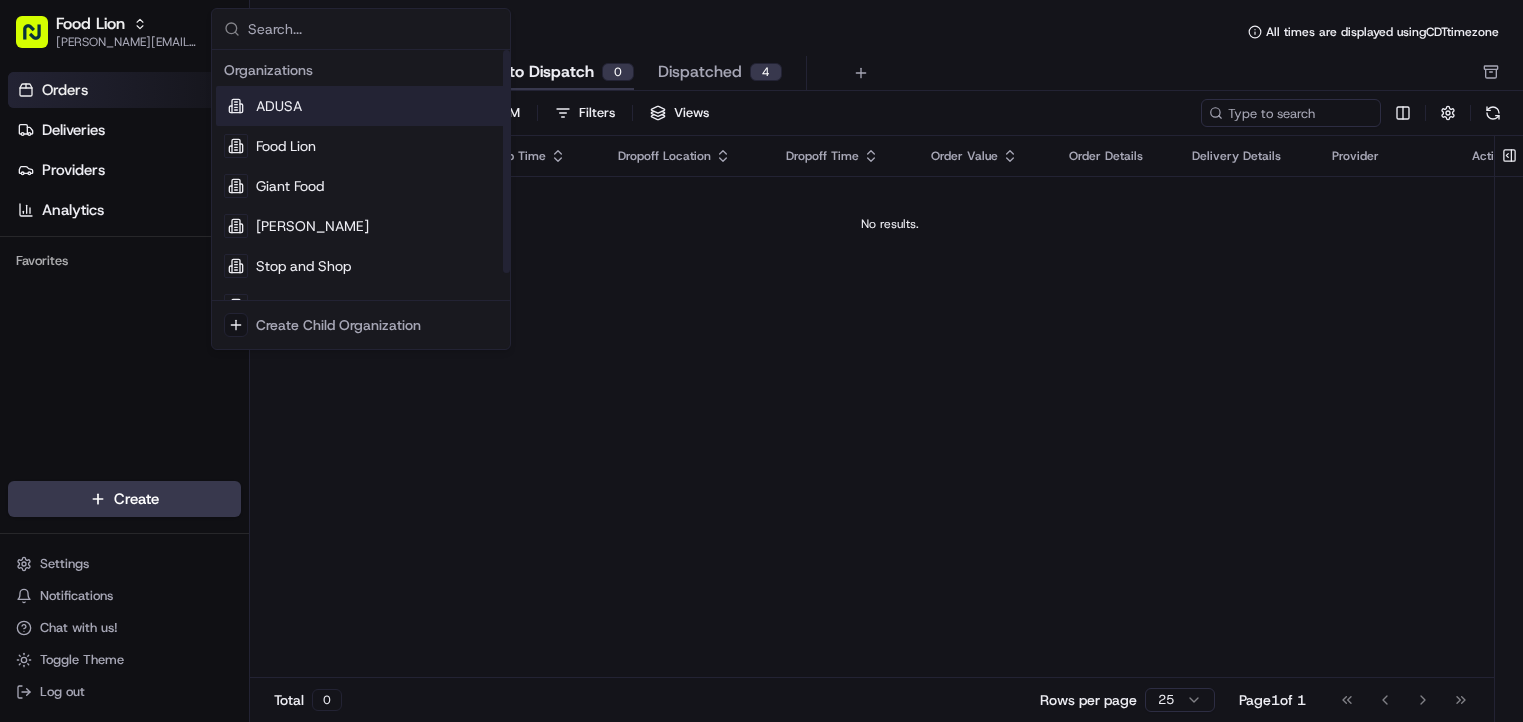 click on "ADUSA" at bounding box center [279, 106] 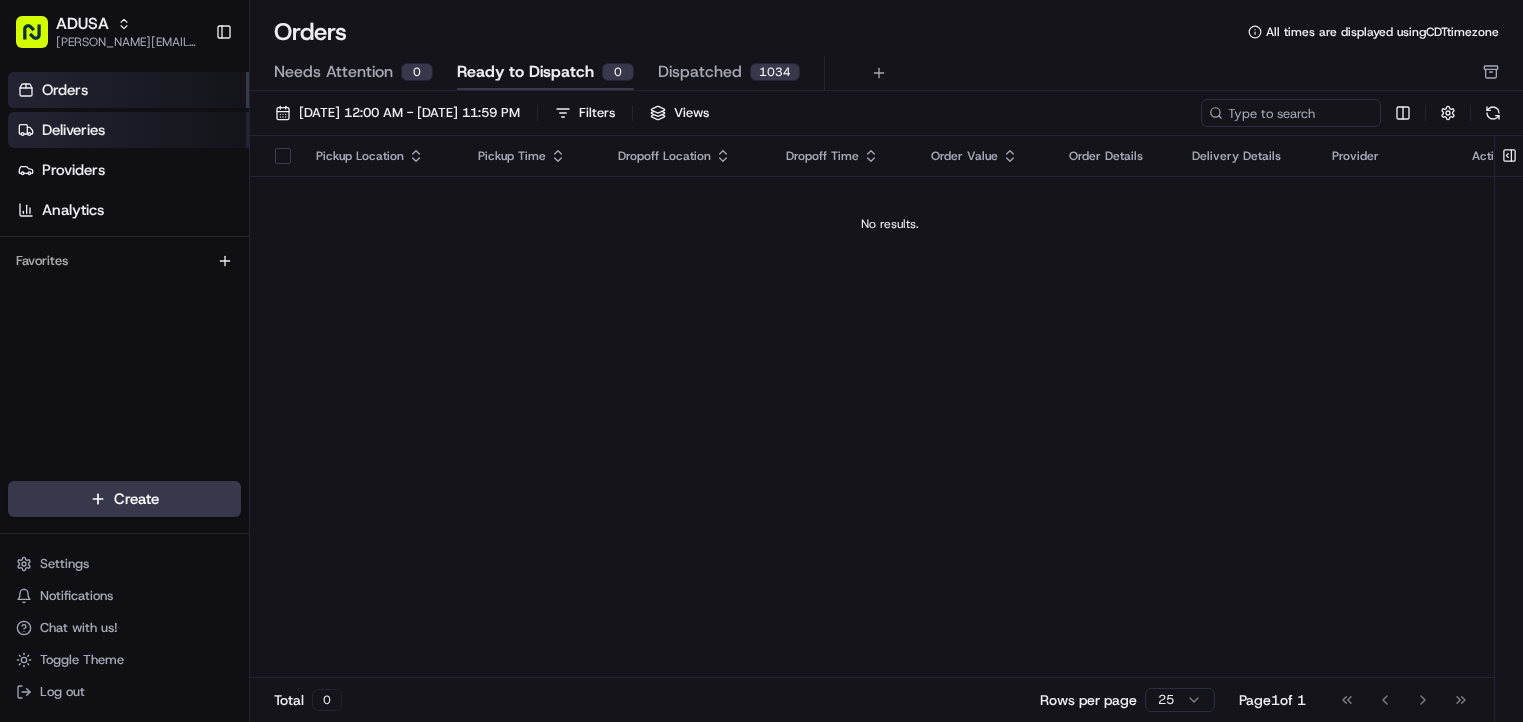 click on "Deliveries" at bounding box center [128, 130] 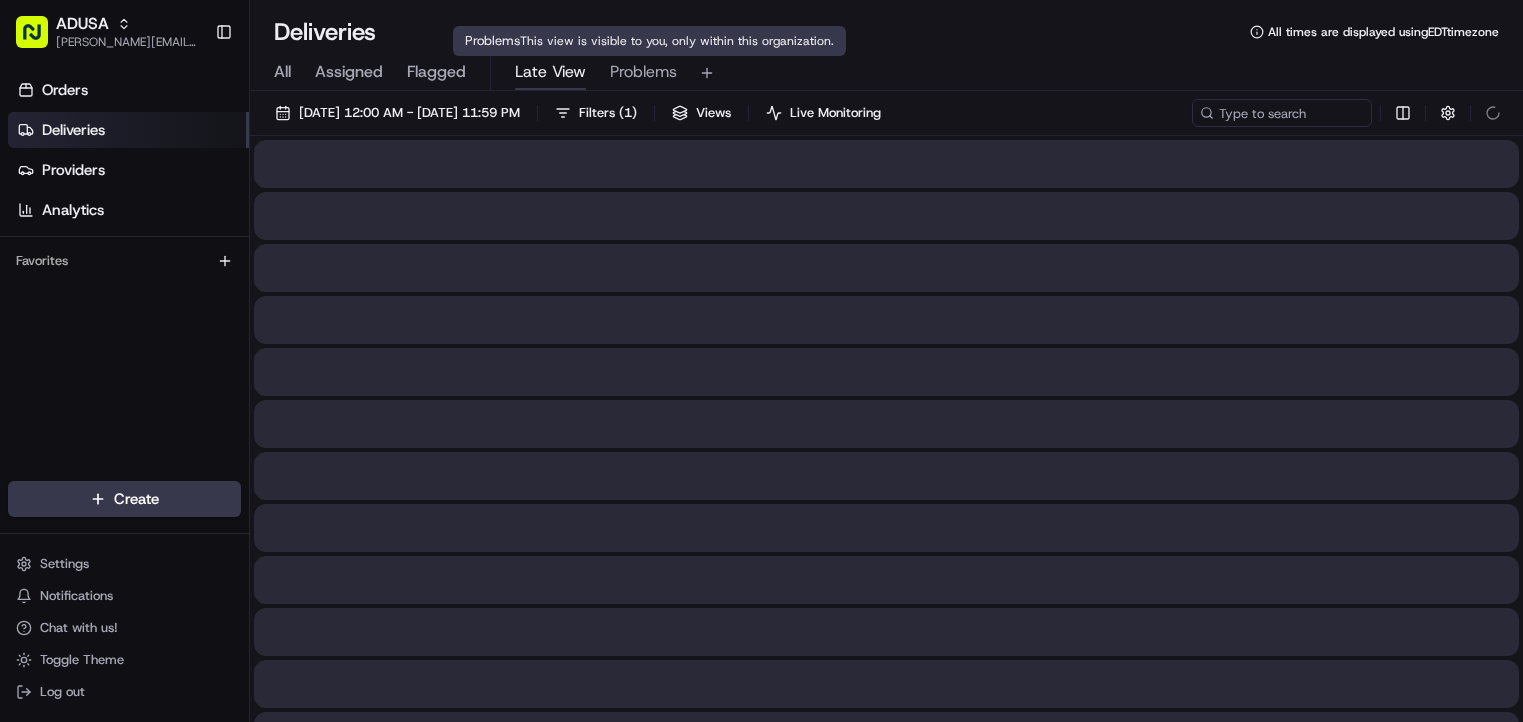 click on "Late View" at bounding box center [550, 72] 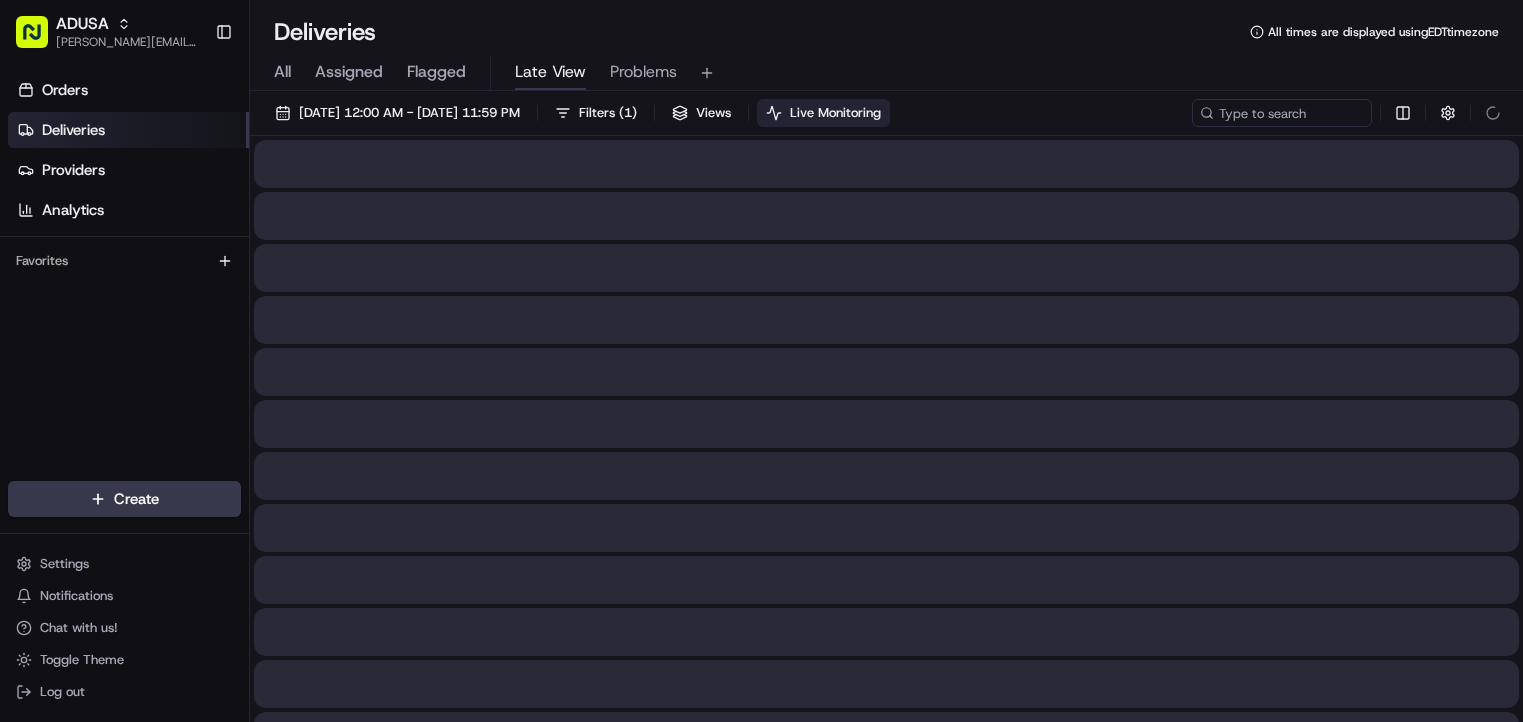 click on "Live Monitoring" at bounding box center (835, 113) 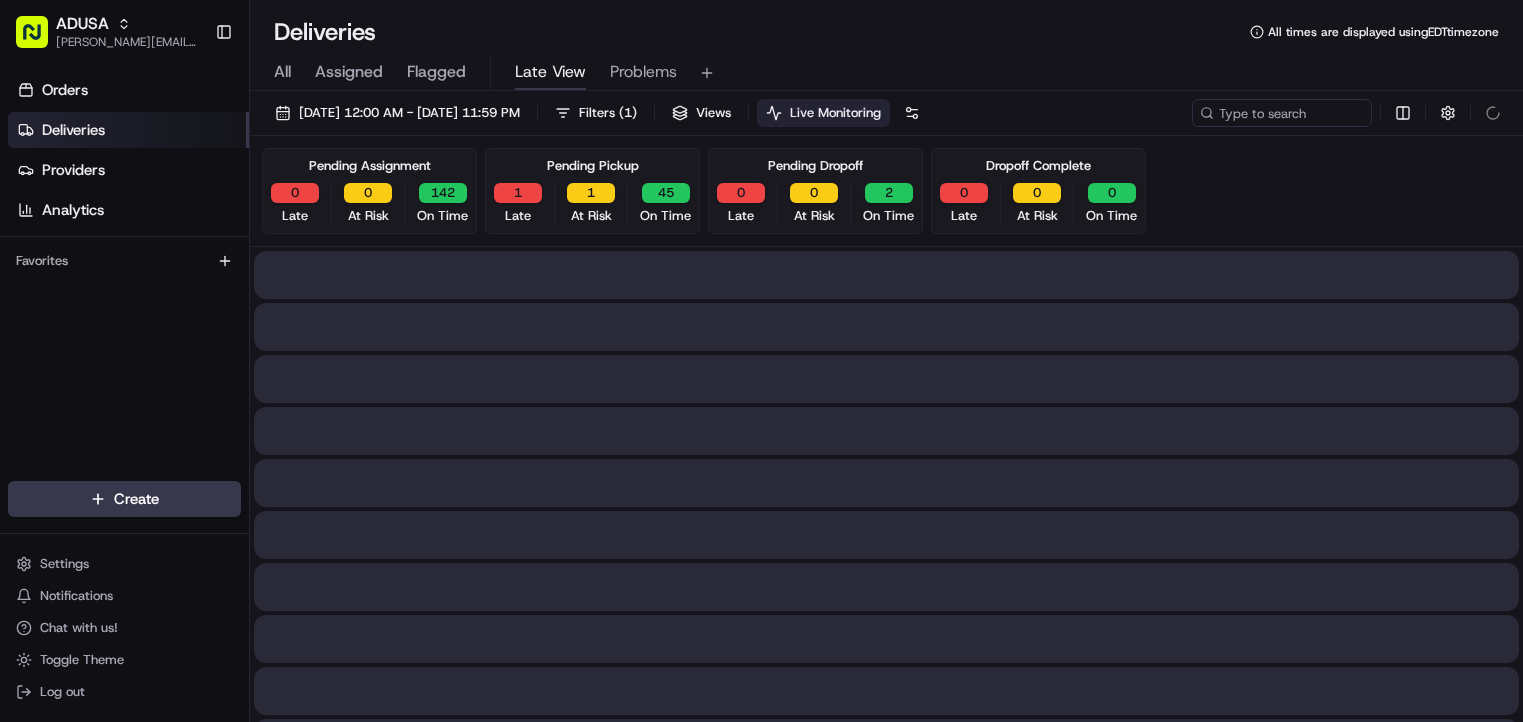 click on "Problems" at bounding box center (643, 72) 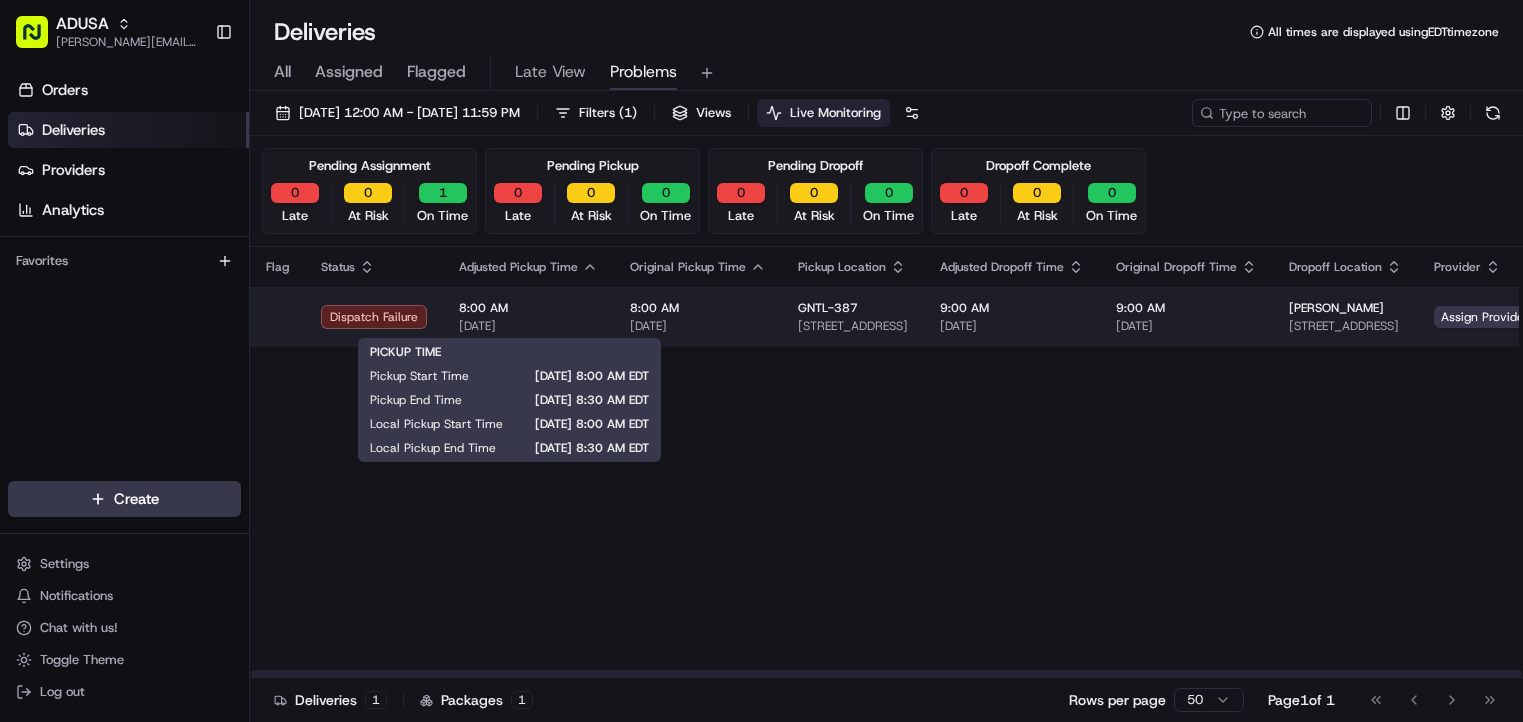 click on "[DATE]" at bounding box center (528, 326) 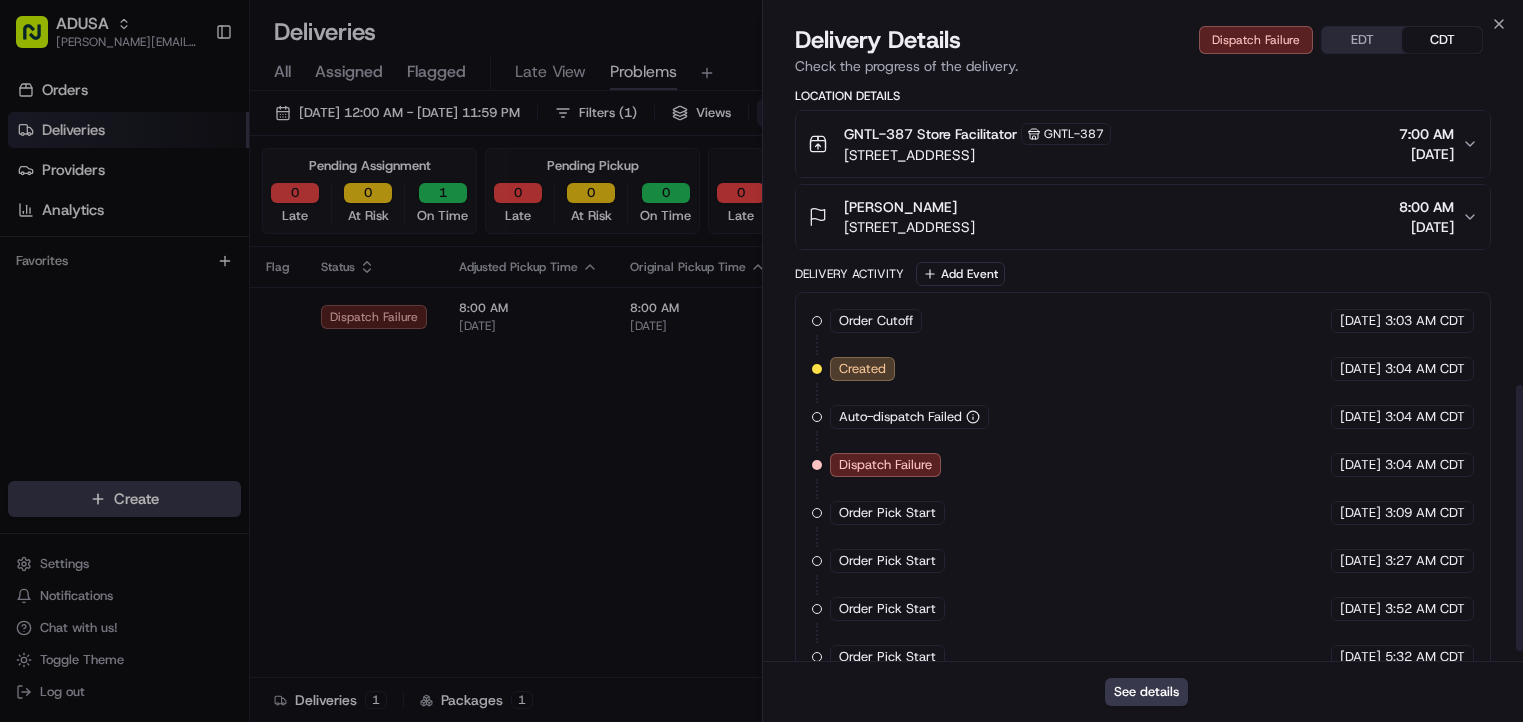 scroll, scrollTop: 675, scrollLeft: 0, axis: vertical 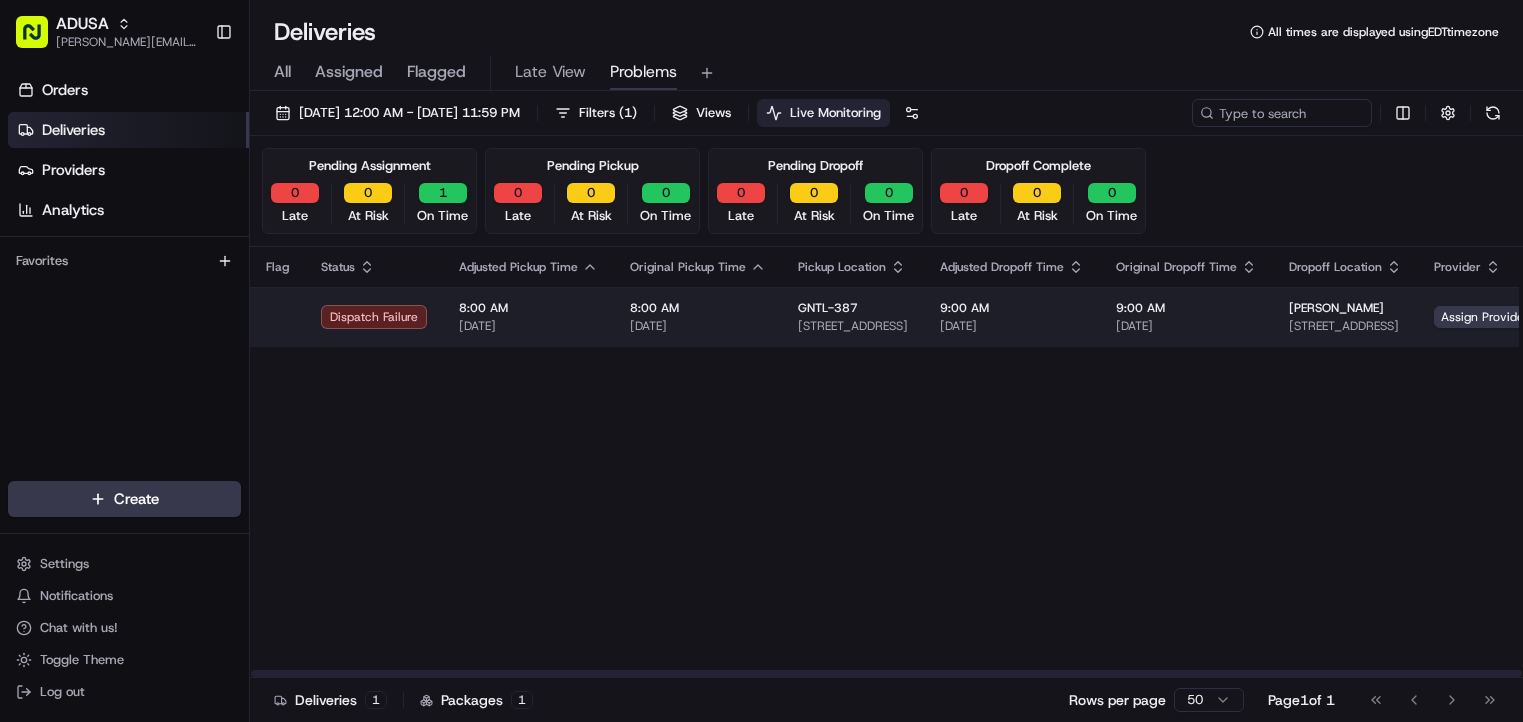 click on "[DATE]" at bounding box center (528, 326) 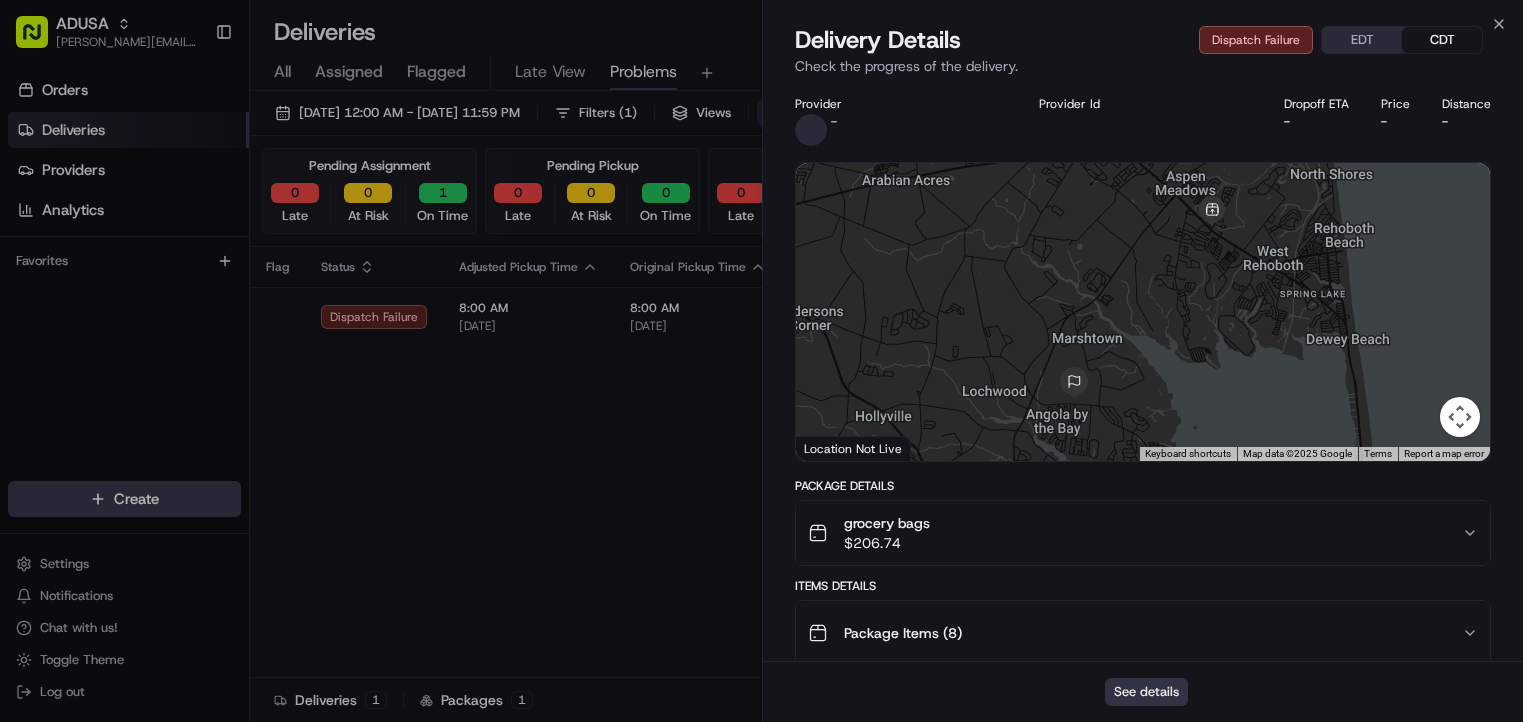 click on "See details" at bounding box center (1146, 692) 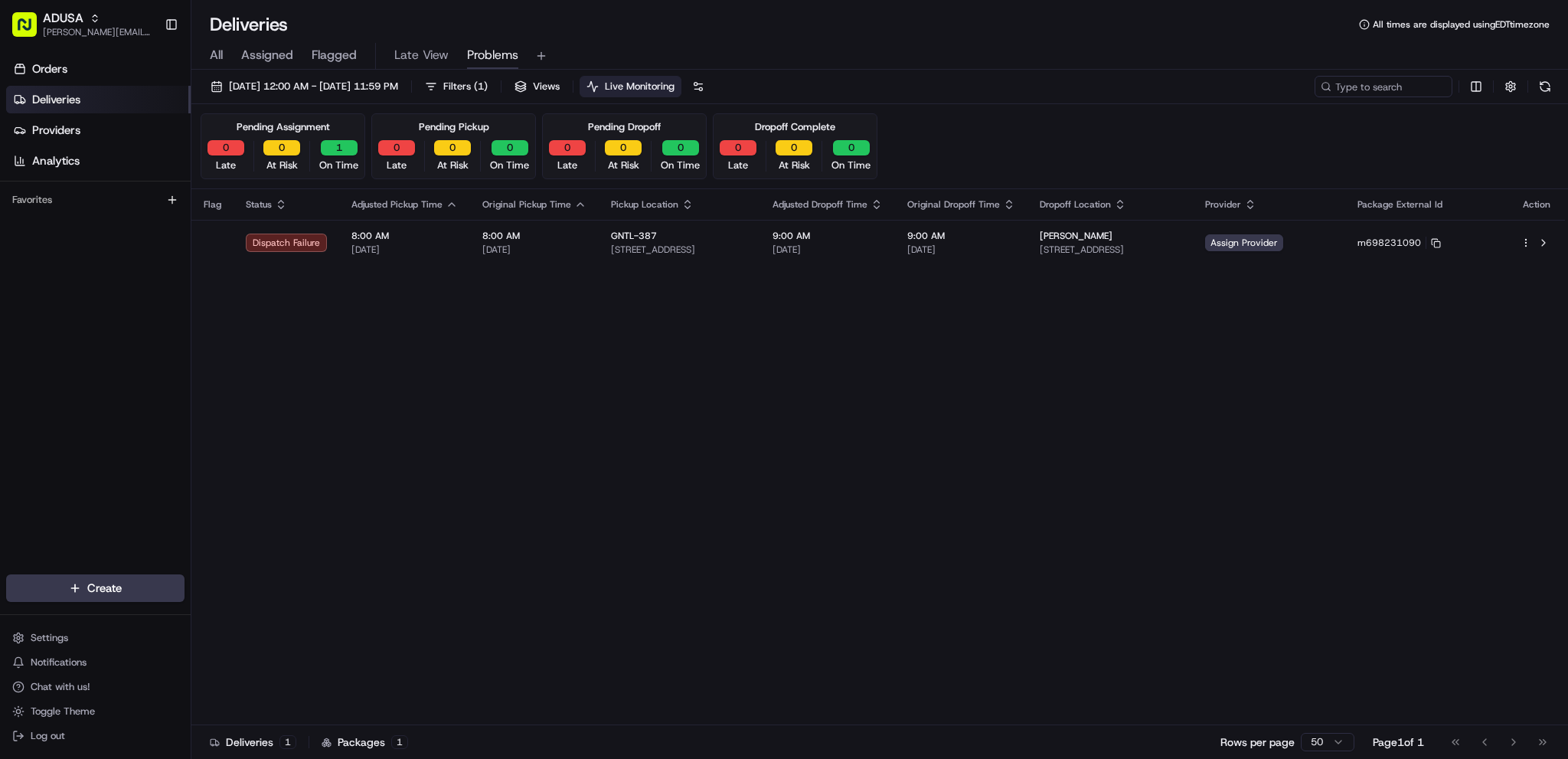 drag, startPoint x: 1264, startPoint y: 267, endPoint x: 1523, endPoint y: 388, distance: 285.8706 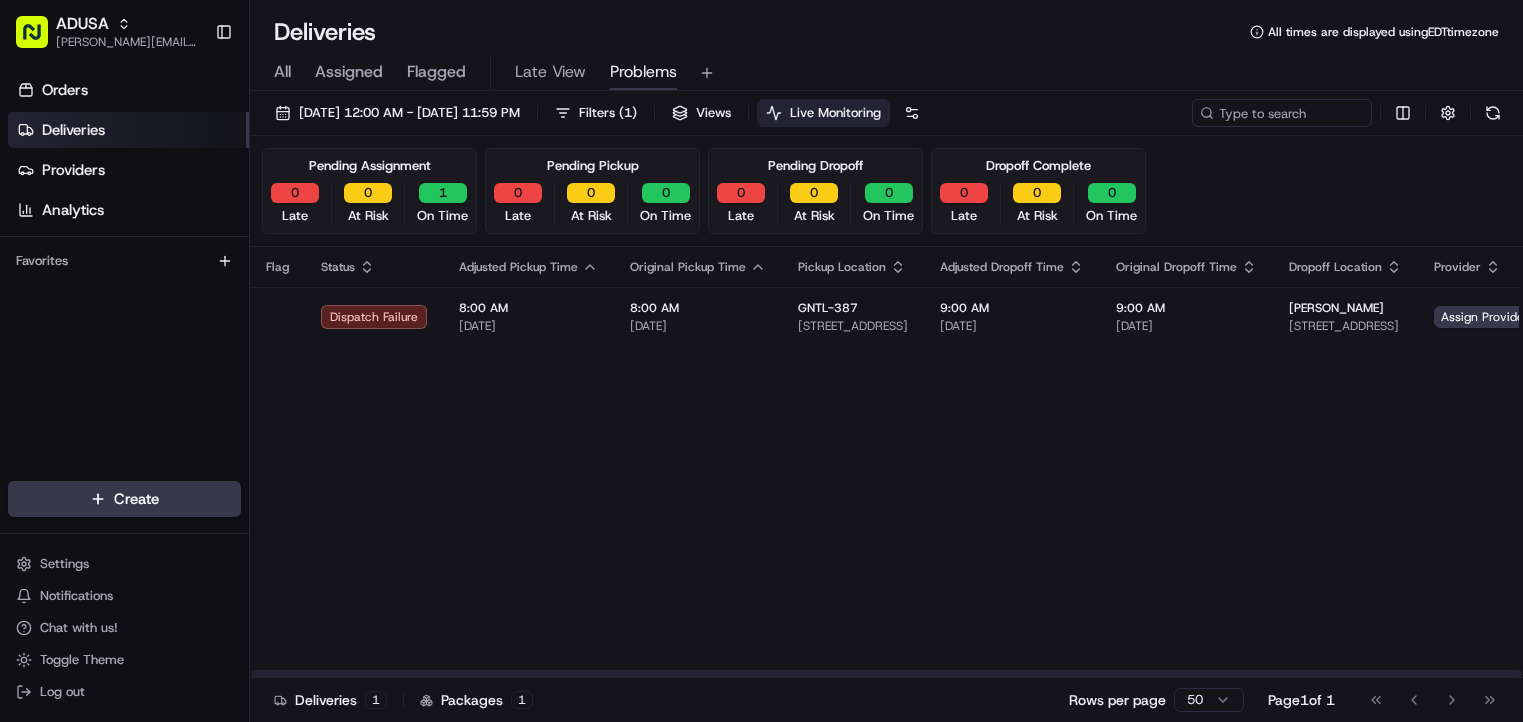 click on "Flag Status Adjusted Pickup Time Original Pickup Time Pickup Location Adjusted Dropoff Time Original Dropoff Time Dropoff Location Provider Package External Id Action Dispatch Failure 8:00 AM [DATE] 8:00 AM [DATE] GNTL-387 19312 [GEOGRAPHIC_DATA], [GEOGRAPHIC_DATA], DE 19971, [GEOGRAPHIC_DATA] 9:00 AM [DATE] 9:00 AM [DATE] [PERSON_NAME] [STREET_ADDRESS] Assign Provider m698231090" at bounding box center [1009, 462] 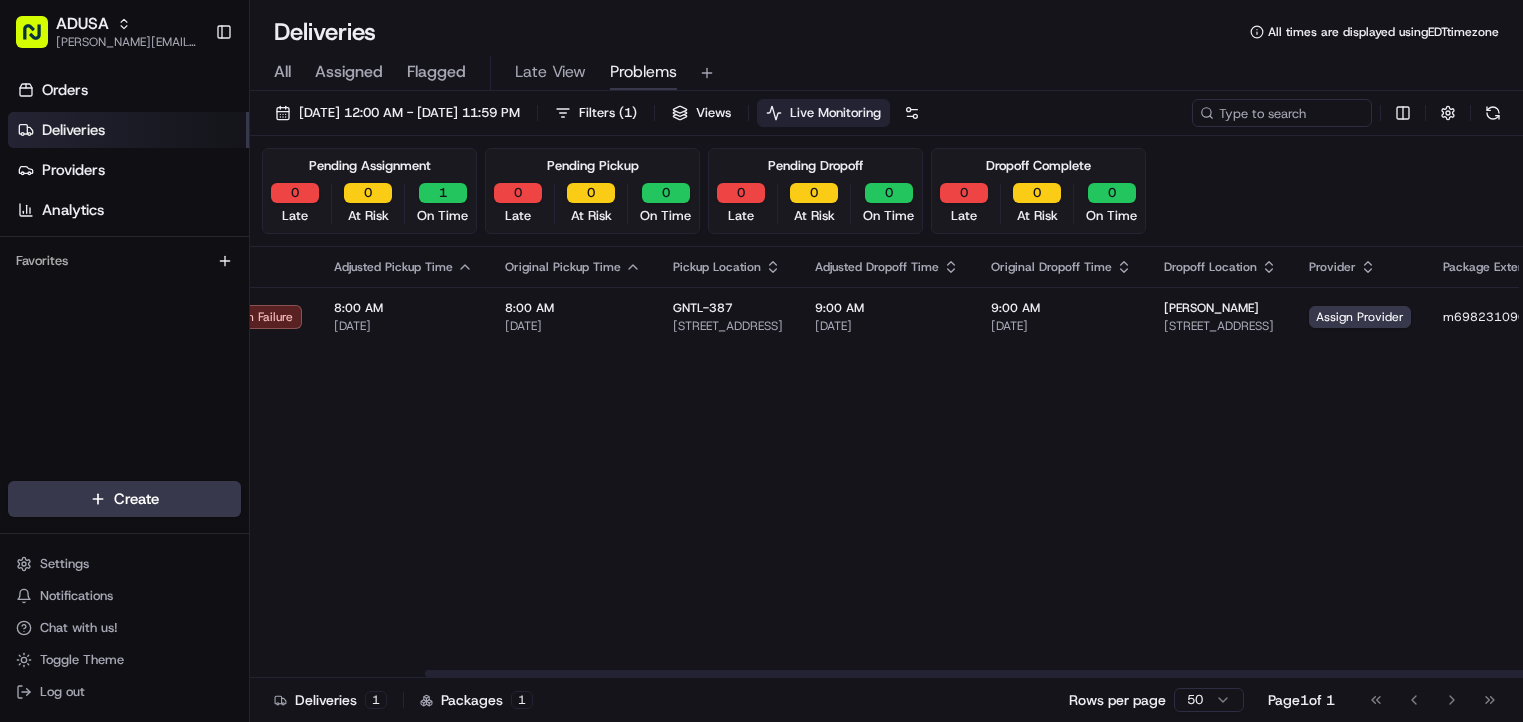 scroll, scrollTop: 0, scrollLeft: 229, axis: horizontal 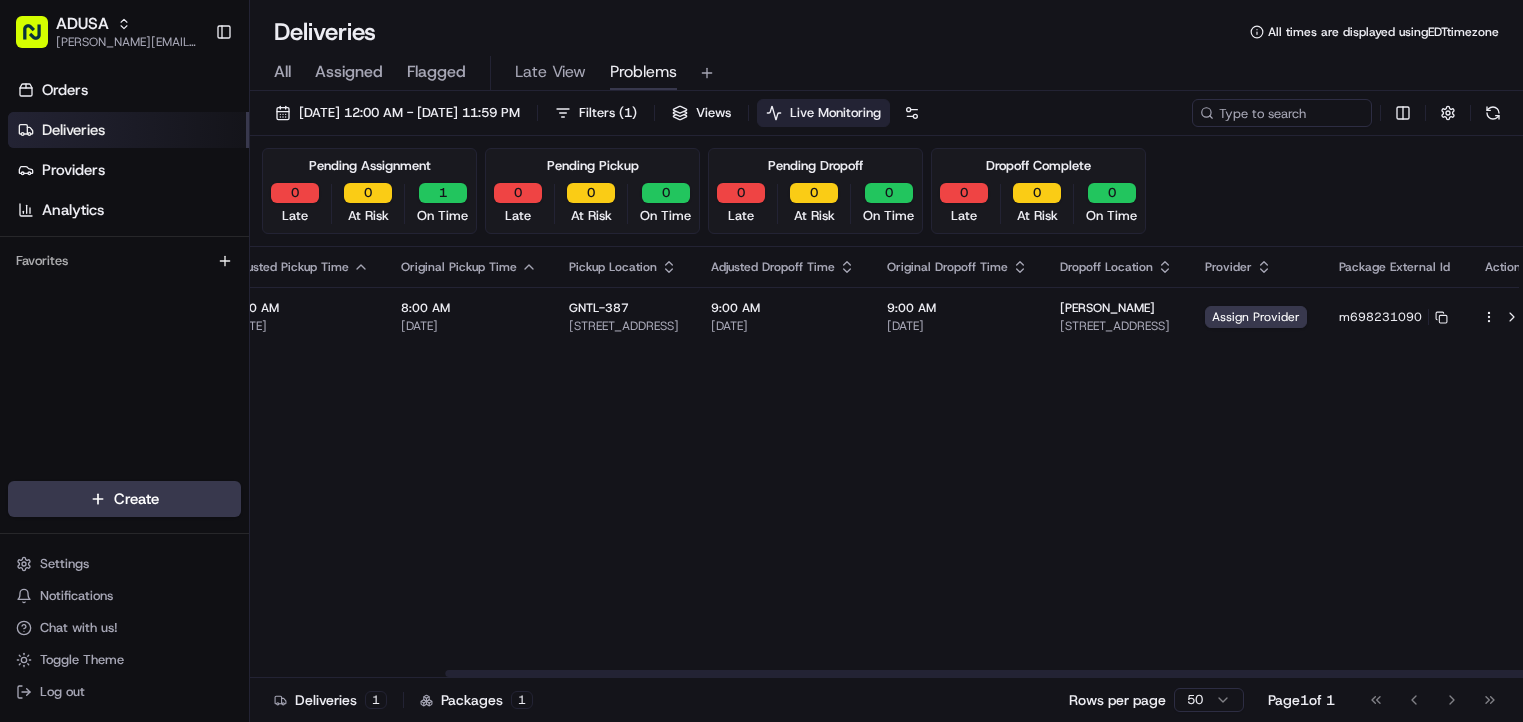 drag, startPoint x: 872, startPoint y: 494, endPoint x: 978, endPoint y: 485, distance: 106.381386 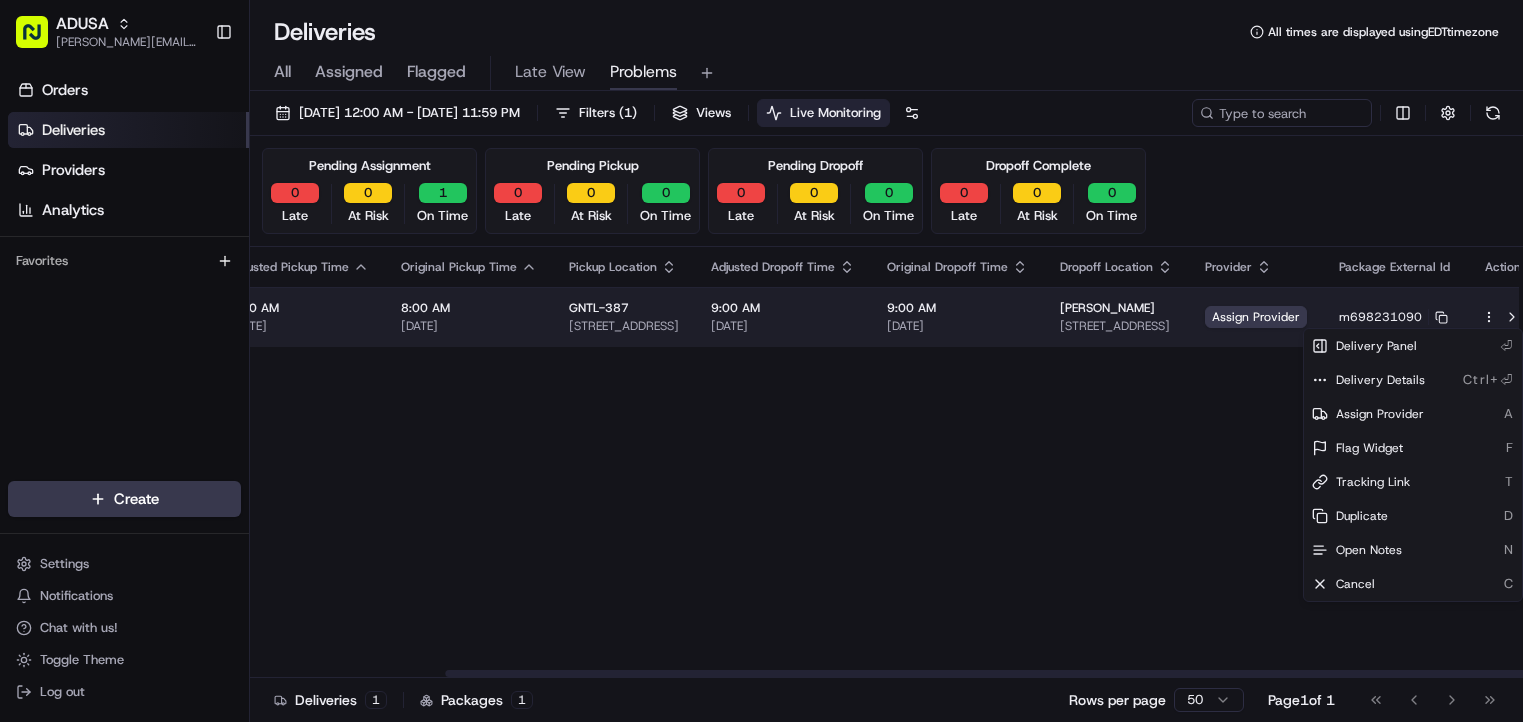 click on "ADUSA [PERSON_NAME][EMAIL_ADDRESS][PERSON_NAME][DOMAIN_NAME] Toggle Sidebar Orders Deliveries Providers Analytics Favorites Main Menu Members & Organization Organization Users Roles Preferences Customization Tracking Orchestration Automations Dispatch Strategy Locations Pickup Locations Dropoff Locations Zones Shifts Delivery Windows Billing Billing Refund Requests Integrations Notification Triggers Webhooks API Keys Request Logs Create Settings Notifications Chat with us! Toggle Theme Log out Deliveries All times are displayed using  EDT  timezone All Assigned Flagged Late View Problems [DATE] 12:00 AM - [DATE] 11:59 PM Filters ( 1 ) Views Live Monitoring Pending Assignment 0 Late 0 At Risk 1 On Time Pending Pickup 0 Late 0 At Risk 0 On Time Pending Dropoff 0 Late 0 At Risk 0 On Time Dropoff Complete 0 Late 0 At Risk 0 On Time Flag Status Adjusted Pickup Time Original Pickup Time Pickup Location Adjusted Dropoff Time Original Dropoff Time Dropoff Location Provider Package External Id Action Dispatch Failure 1 1 50" at bounding box center (761, 361) 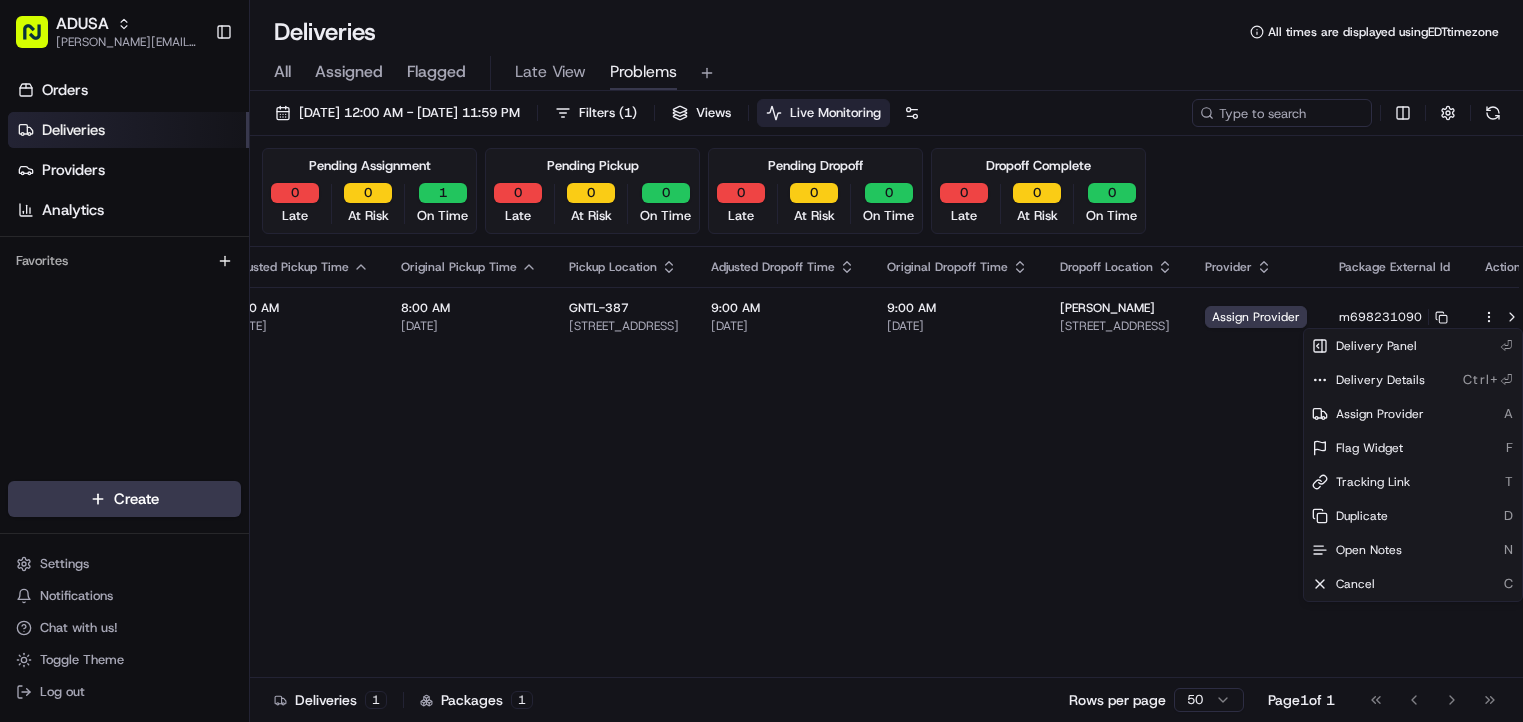 click on "ADUSA [PERSON_NAME][EMAIL_ADDRESS][PERSON_NAME][DOMAIN_NAME] Toggle Sidebar Orders Deliveries Providers Analytics Favorites Main Menu Members & Organization Organization Users Roles Preferences Customization Tracking Orchestration Automations Dispatch Strategy Locations Pickup Locations Dropoff Locations Zones Shifts Delivery Windows Billing Billing Refund Requests Integrations Notification Triggers Webhooks API Keys Request Logs Create Settings Notifications Chat with us! Toggle Theme Log out Deliveries All times are displayed using  EDT  timezone All Assigned Flagged Late View Problems [DATE] 12:00 AM - [DATE] 11:59 PM Filters ( 1 ) Views Live Monitoring Pending Assignment 0 Late 0 At Risk 1 On Time Pending Pickup 0 Late 0 At Risk 0 On Time Pending Dropoff 0 Late 0 At Risk 0 On Time Dropoff Complete 0 Late 0 At Risk 0 On Time Flag Status Adjusted Pickup Time Original Pickup Time Pickup Location Adjusted Dropoff Time Original Dropoff Time Dropoff Location Provider Package External Id Action Dispatch Failure 1 1 50" at bounding box center (761, 361) 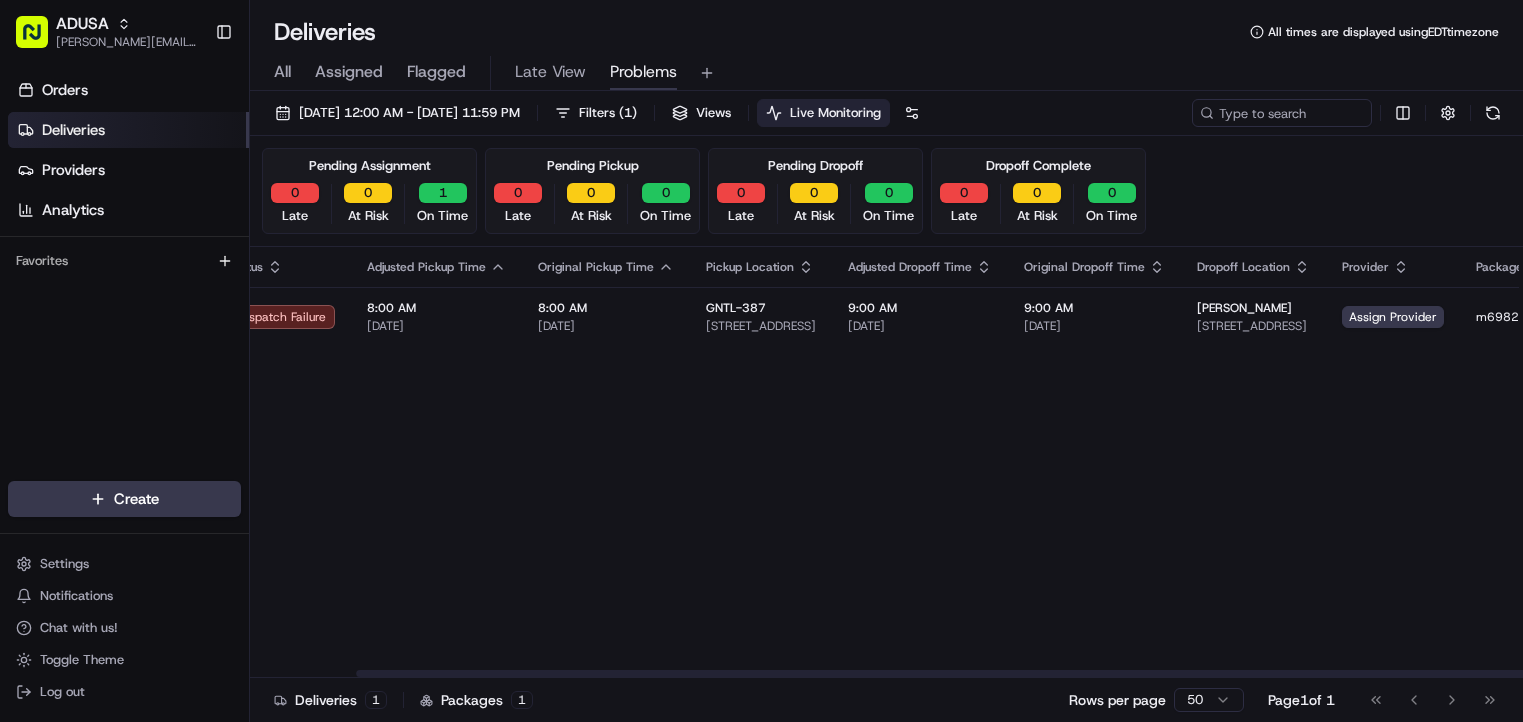 scroll, scrollTop: 0, scrollLeft: 0, axis: both 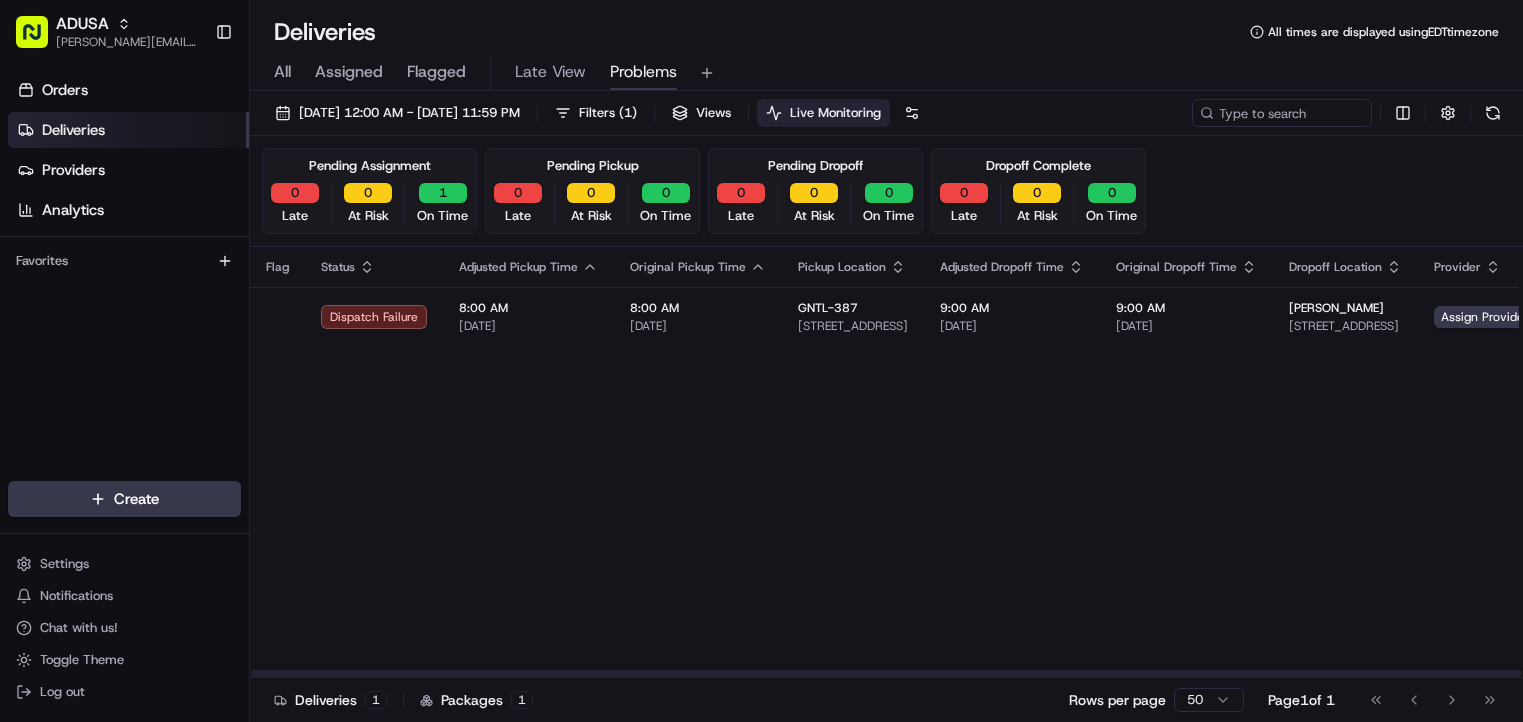 drag, startPoint x: 1140, startPoint y: 400, endPoint x: 1103, endPoint y: 399, distance: 37.01351 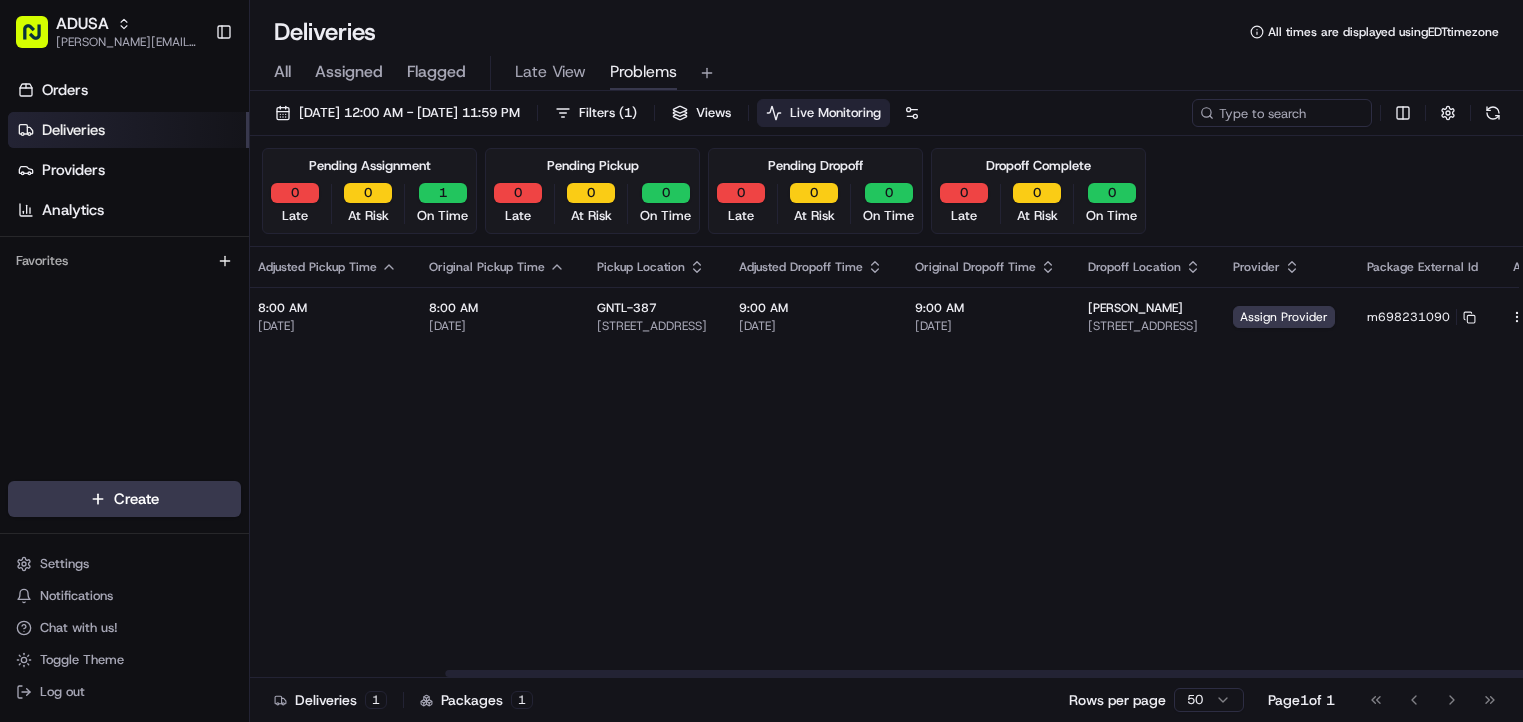 scroll, scrollTop: 0, scrollLeft: 229, axis: horizontal 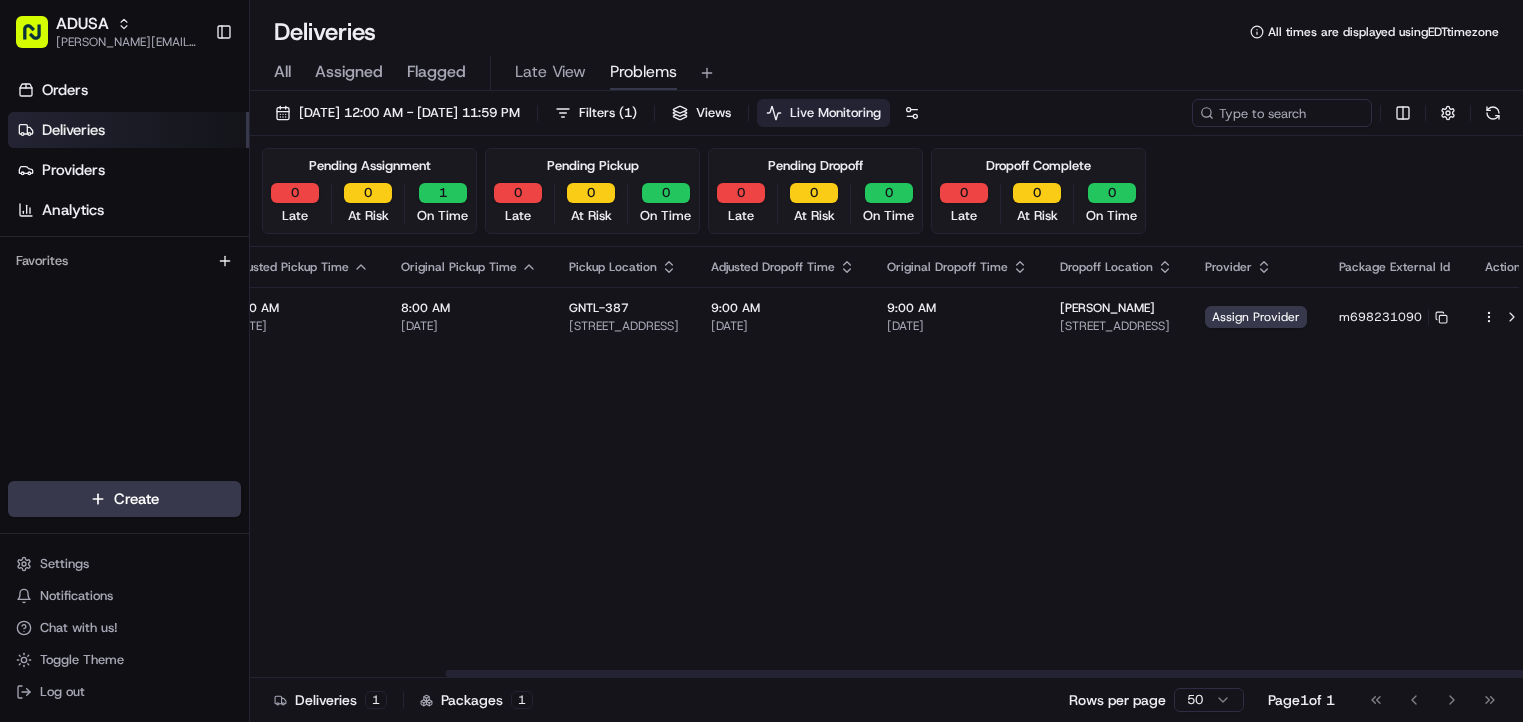 drag, startPoint x: 1031, startPoint y: 401, endPoint x: 1189, endPoint y: 398, distance: 158.02847 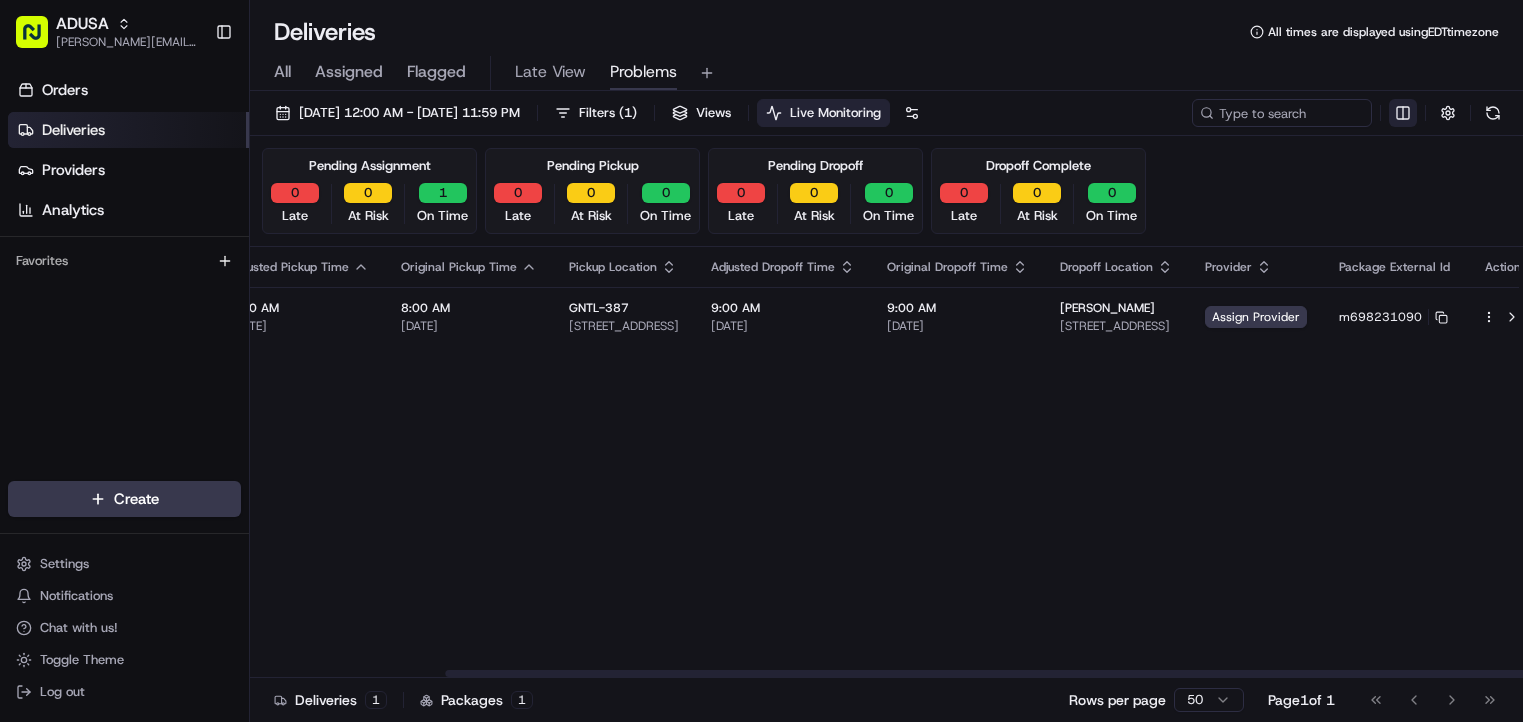 click on "ADUSA [PERSON_NAME][EMAIL_ADDRESS][PERSON_NAME][DOMAIN_NAME] Toggle Sidebar Orders Deliveries Providers Analytics Favorites Main Menu Members & Organization Organization Users Roles Preferences Customization Tracking Orchestration Automations Dispatch Strategy Locations Pickup Locations Dropoff Locations Zones Shifts Delivery Windows Billing Billing Refund Requests Integrations Notification Triggers Webhooks API Keys Request Logs Create Settings Notifications Chat with us! Toggle Theme Log out Deliveries All times are displayed using  EDT  timezone All Assigned Flagged Late View Problems [DATE] 12:00 AM - [DATE] 11:59 PM Filters ( 1 ) Views Live Monitoring Pending Assignment 0 Late 0 At Risk 1 On Time Pending Pickup 0 Late 0 At Risk 0 On Time Pending Dropoff 0 Late 0 At Risk 0 On Time Dropoff Complete 0 Late 0 At Risk 0 On Time Flag Status Adjusted Pickup Time Original Pickup Time Pickup Location Adjusted Dropoff Time Original Dropoff Time Dropoff Location Provider Package External Id Action Dispatch Failure 1 1 50" at bounding box center (761, 361) 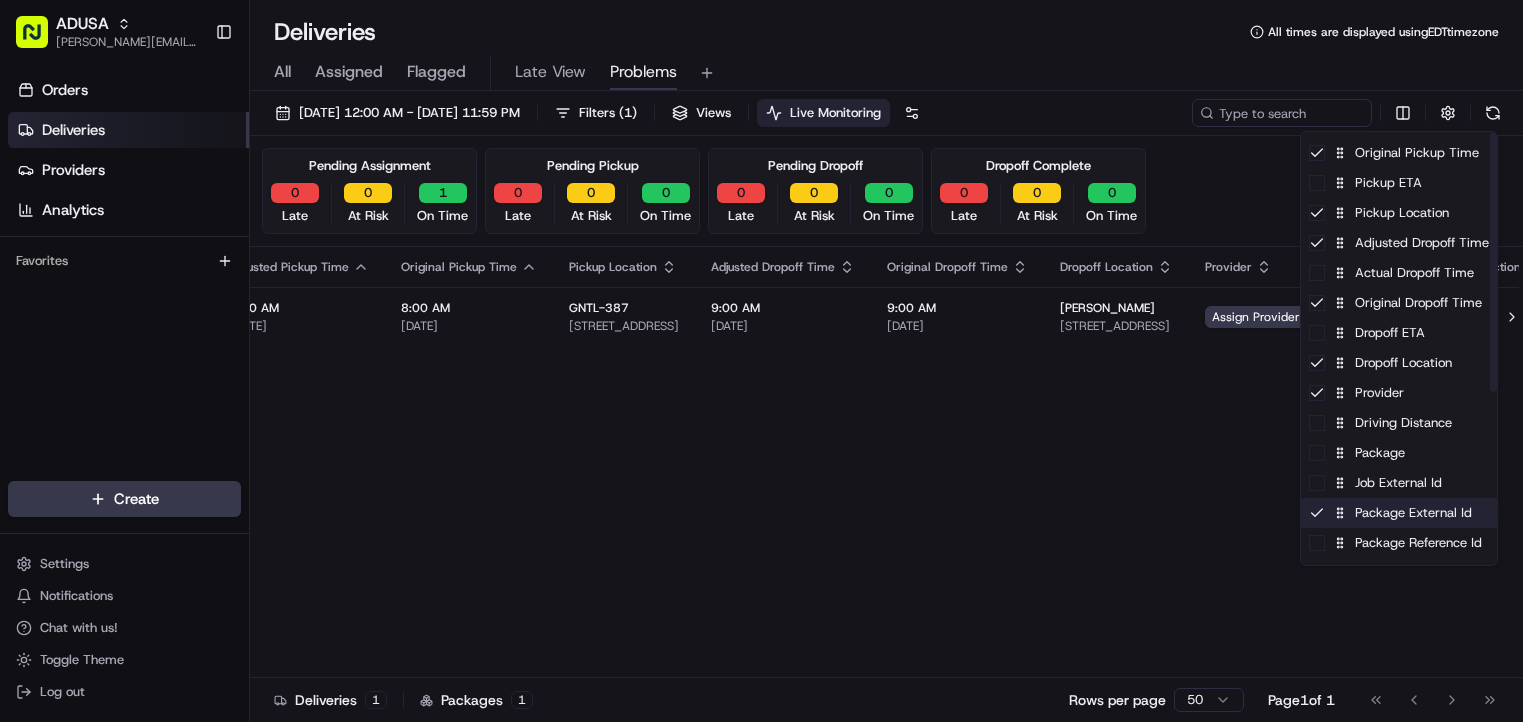 scroll, scrollTop: 287, scrollLeft: 0, axis: vertical 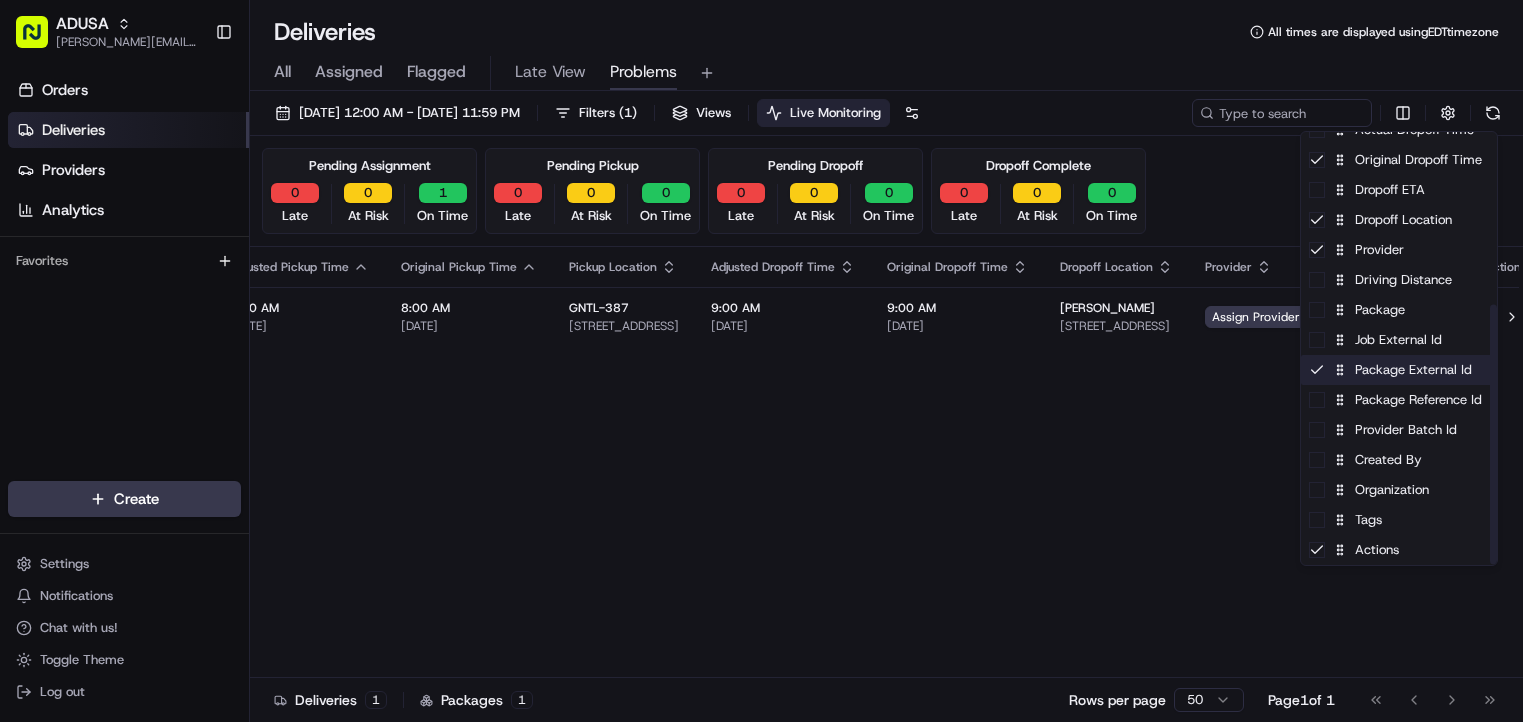 click on "Package External Id" at bounding box center (1399, 370) 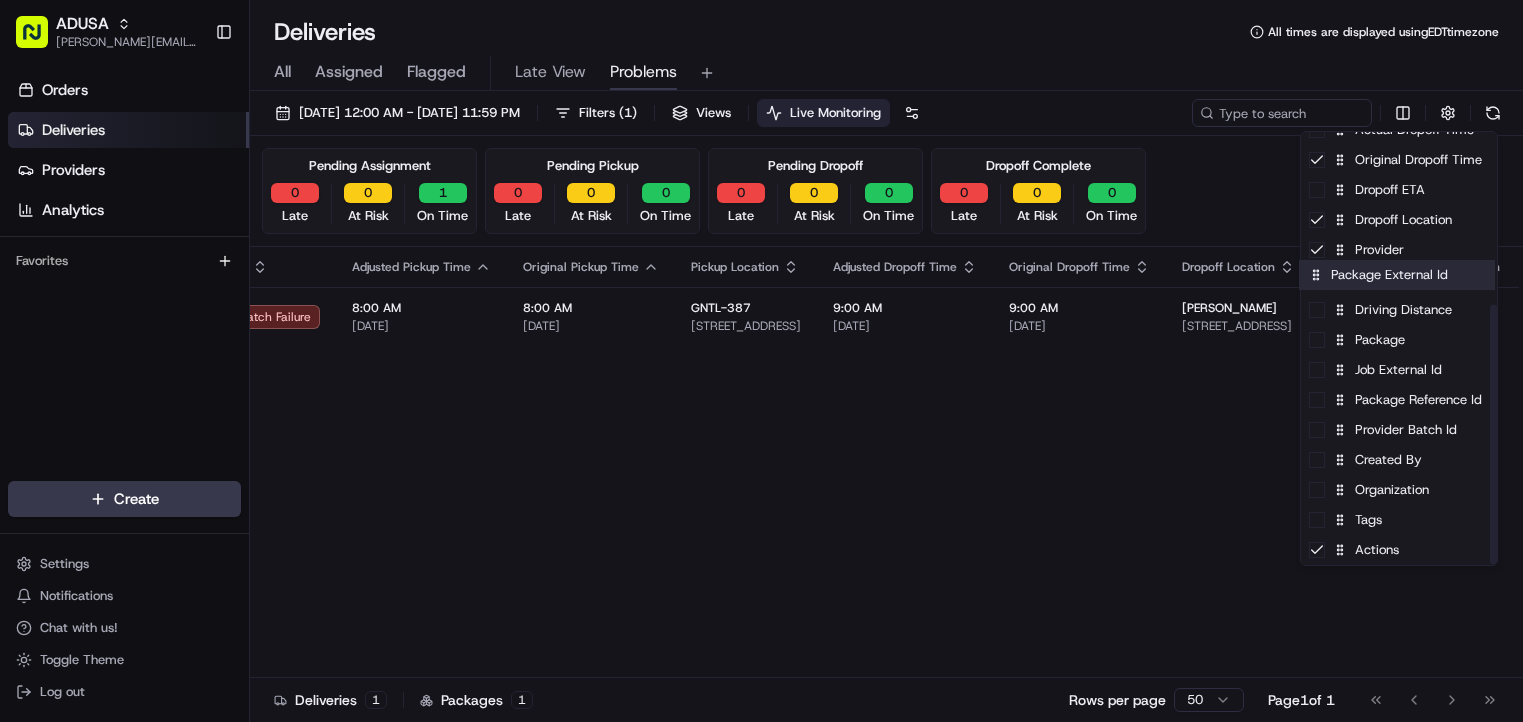 scroll, scrollTop: 0, scrollLeft: 88, axis: horizontal 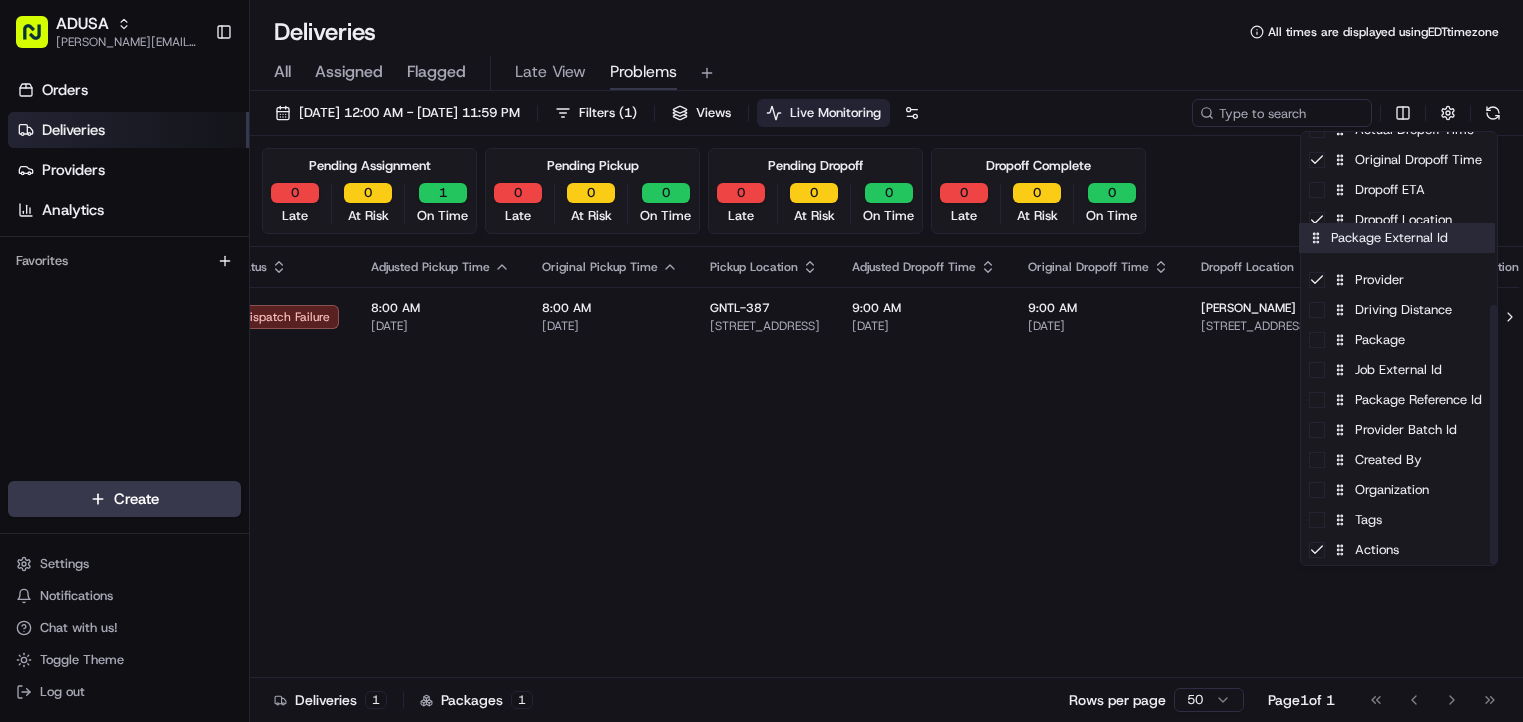 drag, startPoint x: 1424, startPoint y: 268, endPoint x: 1426, endPoint y: 209, distance: 59.03389 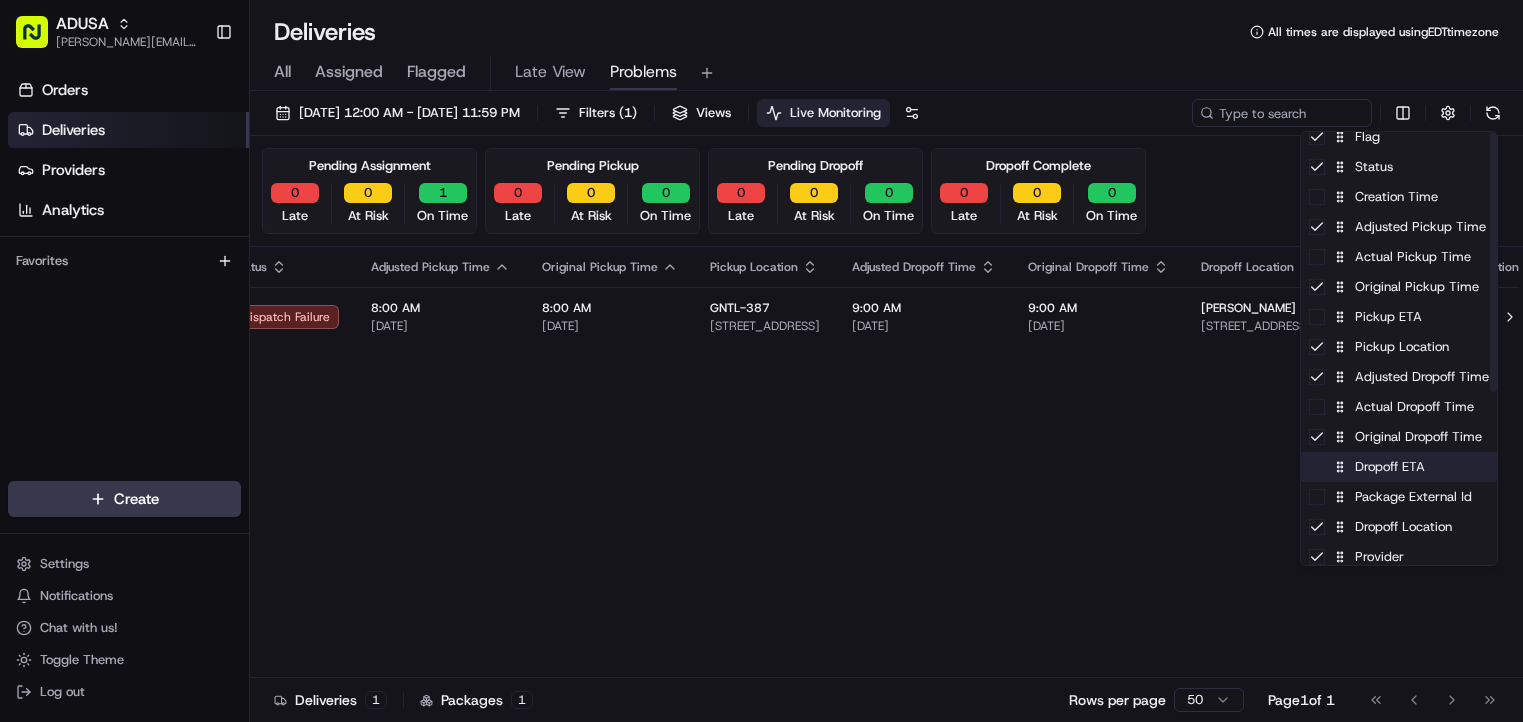 scroll, scrollTop: 0, scrollLeft: 0, axis: both 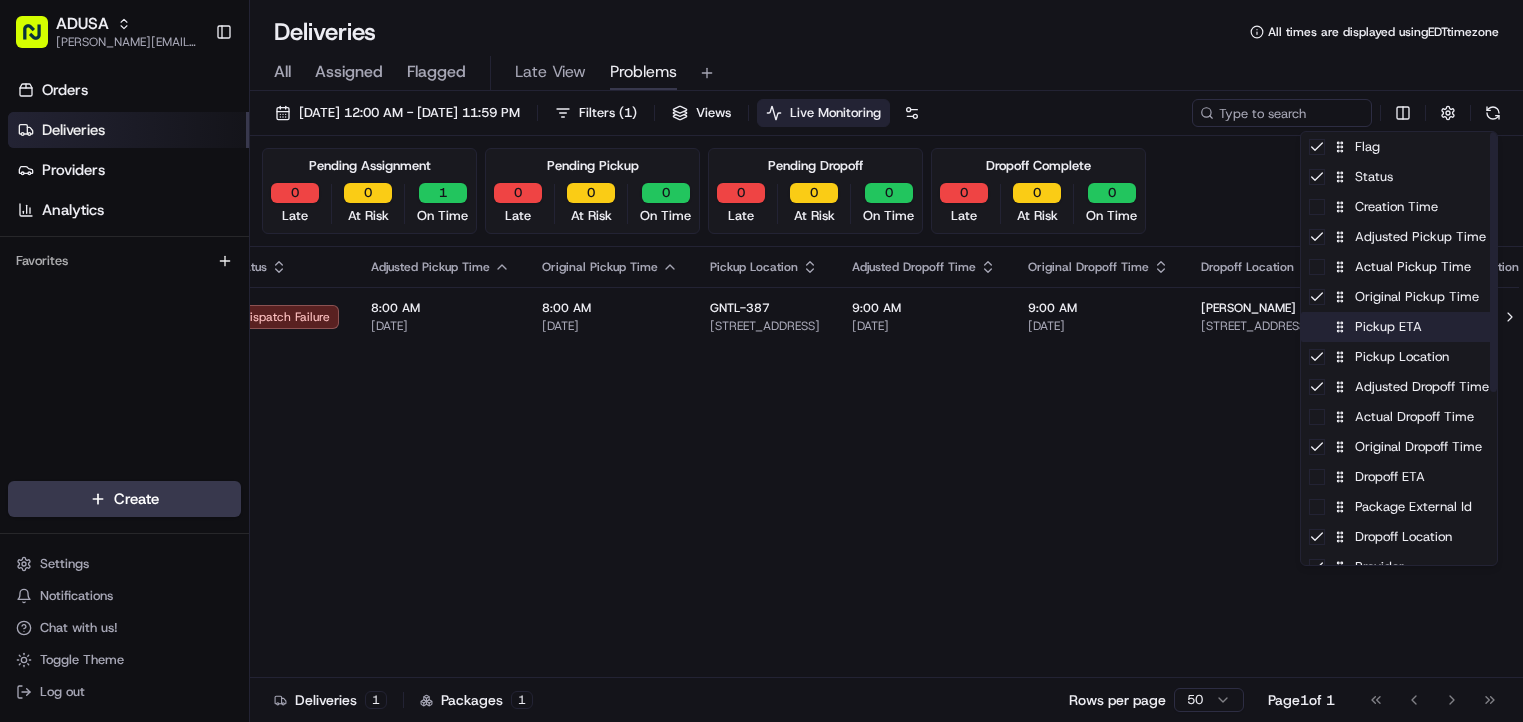 drag, startPoint x: 1426, startPoint y: 209, endPoint x: 1422, endPoint y: 338, distance: 129.062 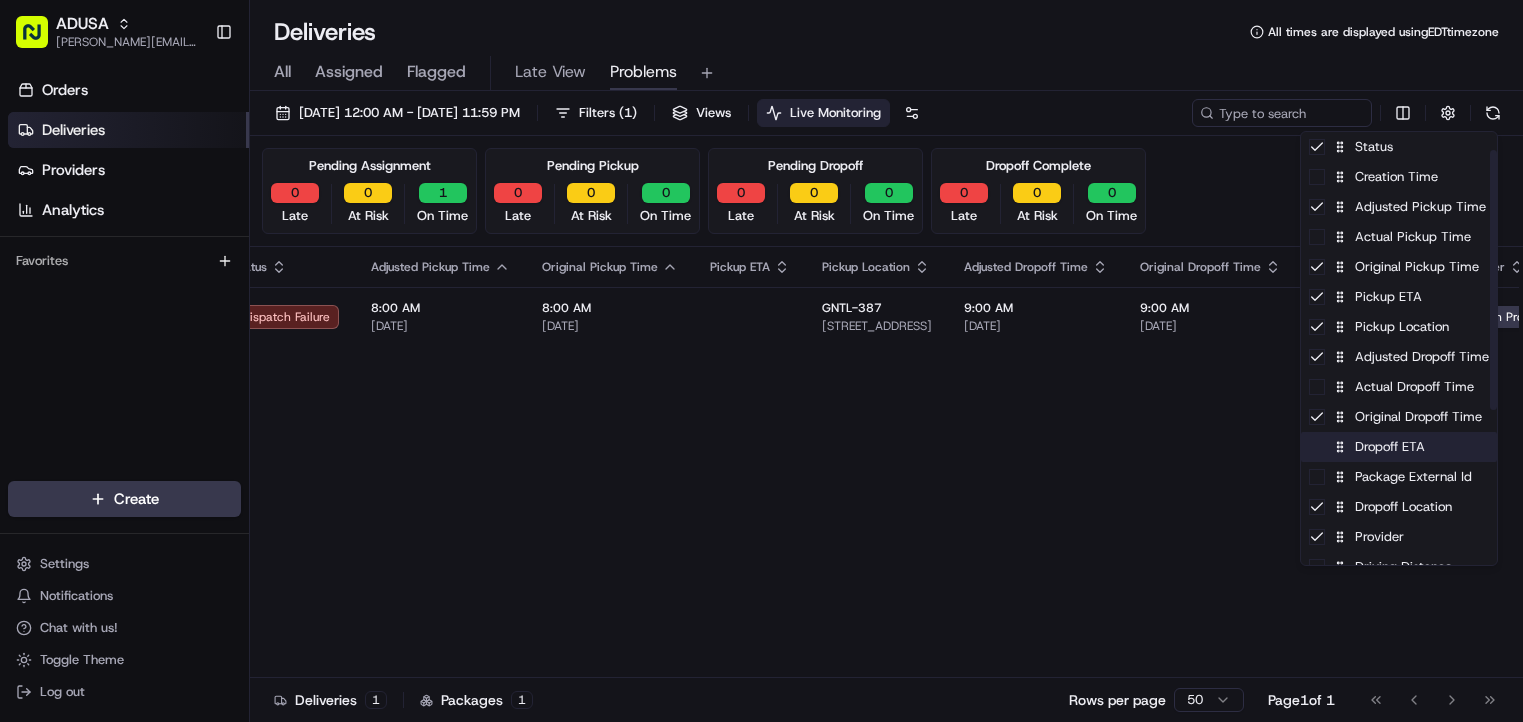 scroll, scrollTop: 0, scrollLeft: 0, axis: both 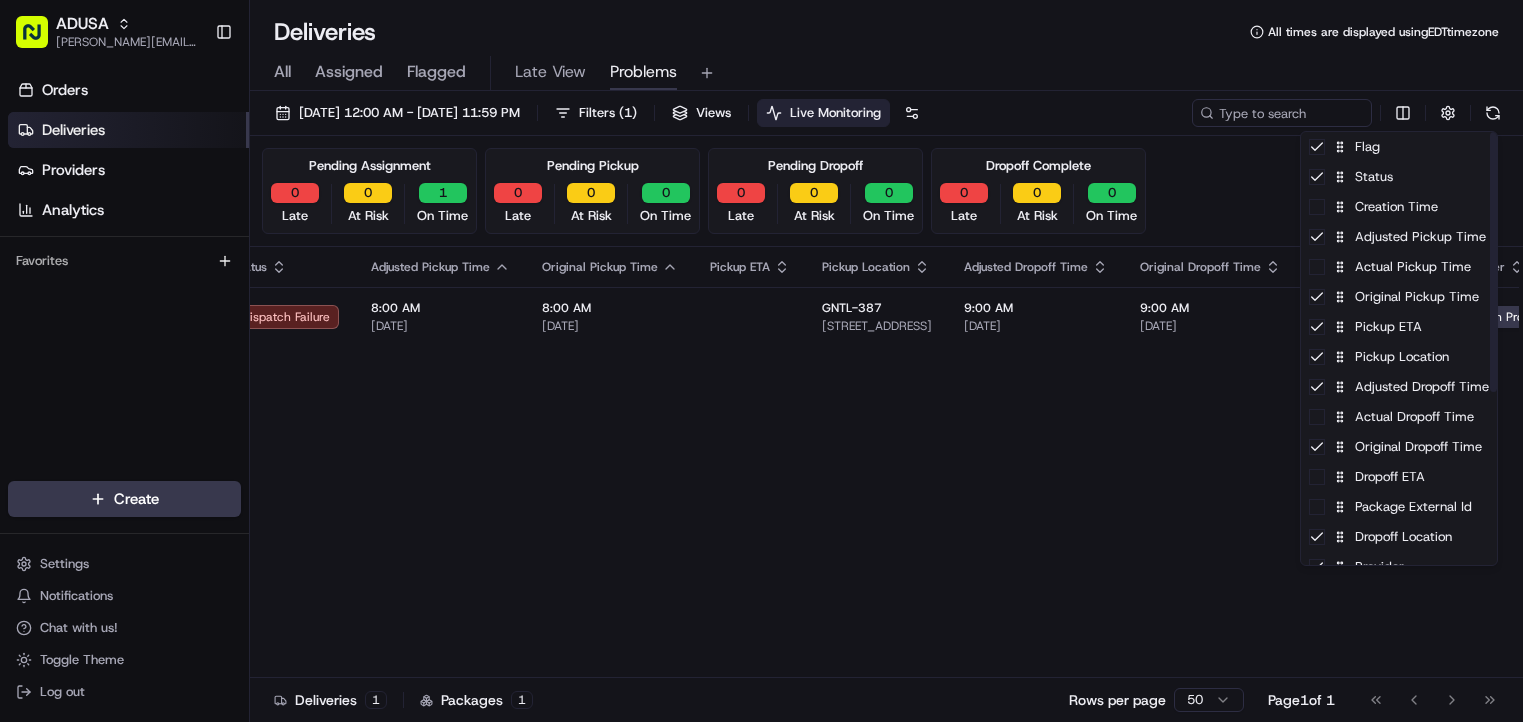 click on "ADUSA [PERSON_NAME][EMAIL_ADDRESS][PERSON_NAME][DOMAIN_NAME] Toggle Sidebar Orders Deliveries Providers Analytics Favorites Main Menu Members & Organization Organization Users Roles Preferences Customization Tracking Orchestration Automations Dispatch Strategy Locations Pickup Locations Dropoff Locations Zones Shifts Delivery Windows Billing Billing Refund Requests Integrations Notification Triggers Webhooks API Keys Request Logs Create Settings Notifications Chat with us! Toggle Theme Log out Deliveries All times are displayed using  EDT  timezone All Assigned Flagged Late View Problems [DATE] 12:00 AM - [DATE] 11:59 PM Filters ( 1 ) Views Live Monitoring Pending Assignment 0 Late 0 At Risk 1 On Time Pending Pickup 0 Late 0 At Risk 0 On Time Pending Dropoff 0 Late 0 At Risk 0 On Time Dropoff Complete 0 Late 0 At Risk 0 On Time Flag Status Adjusted Pickup Time Original Pickup Time Pickup ETA Pickup Location Adjusted Dropoff Time Original Dropoff Time Dropoff Location Provider Action Dispatch Failure 8:00 AM 8:00 AM" at bounding box center [761, 361] 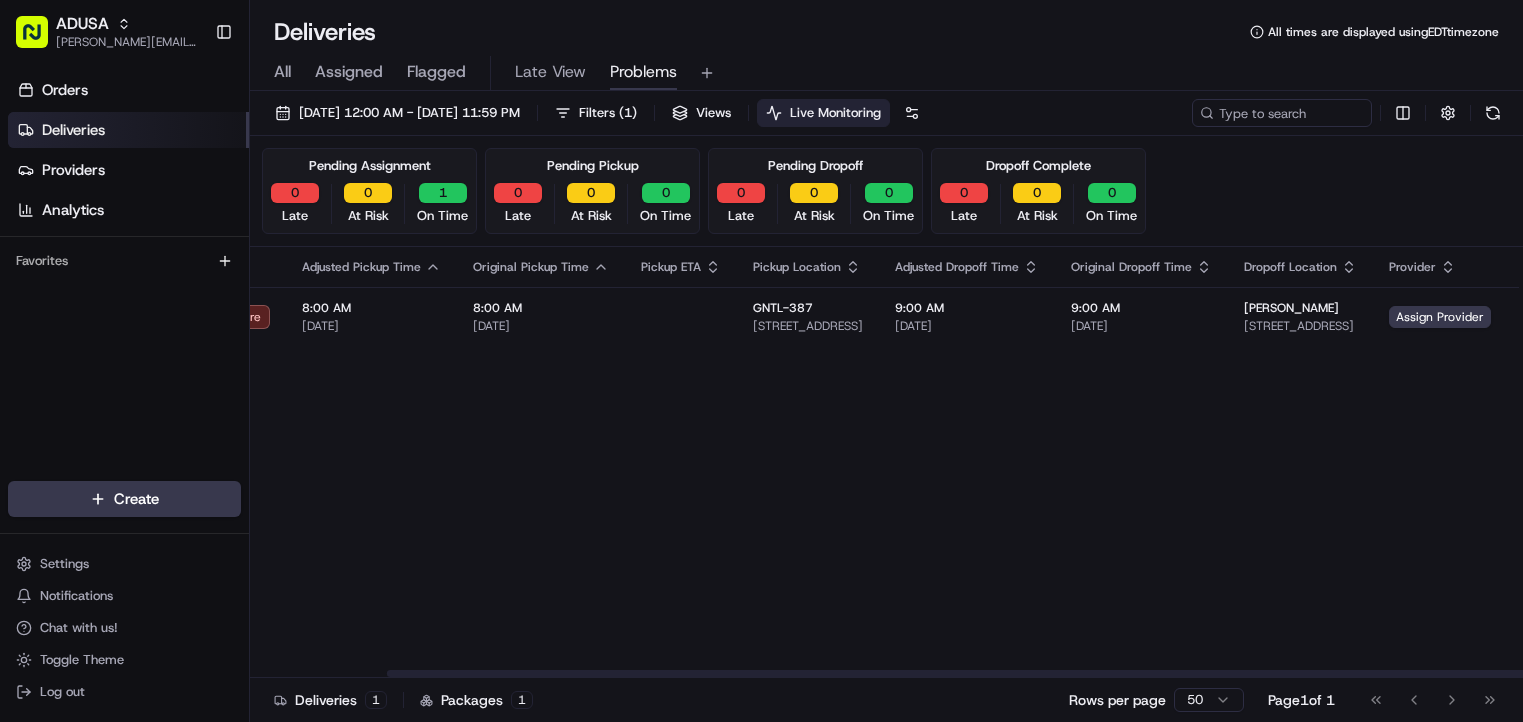 scroll, scrollTop: 0, scrollLeft: 200, axis: horizontal 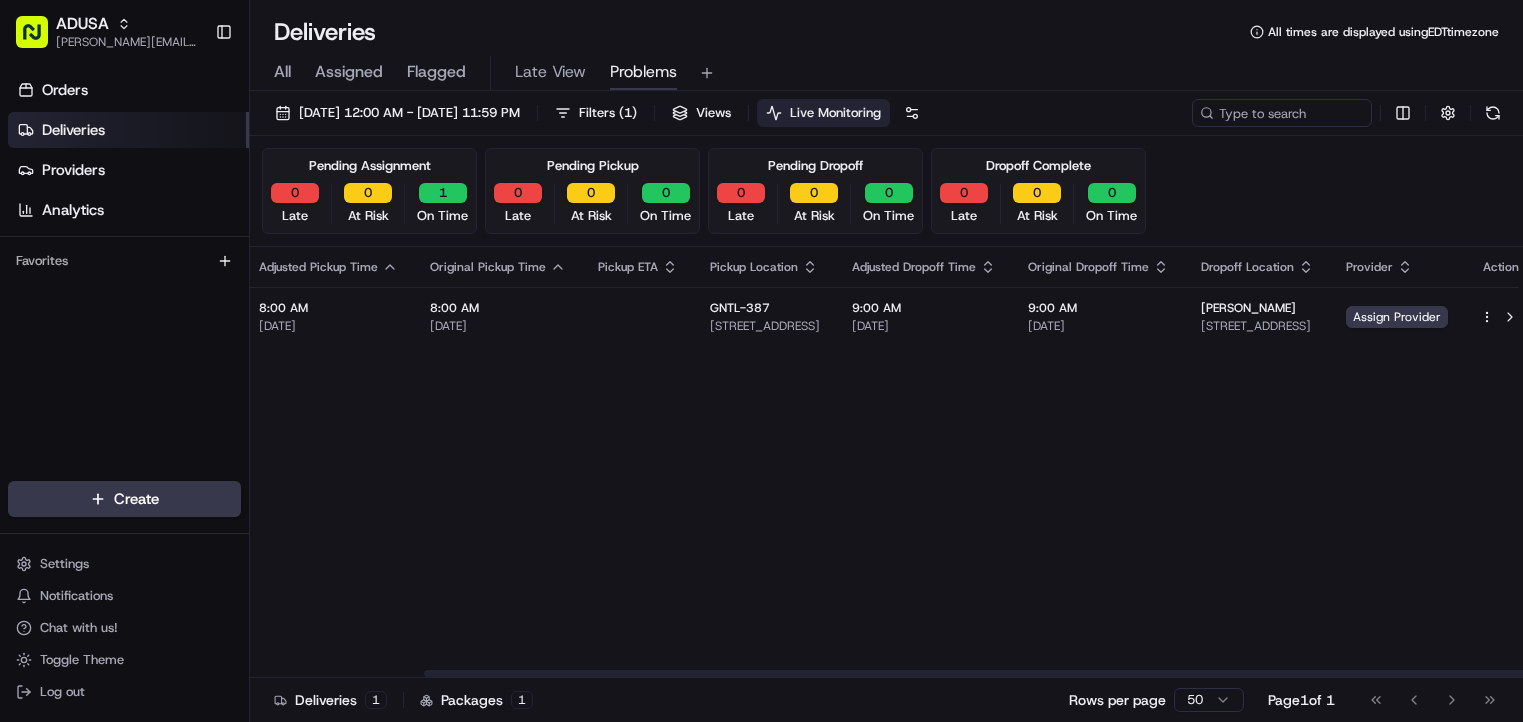 drag, startPoint x: 1125, startPoint y: 672, endPoint x: 1336, endPoint y: 638, distance: 213.72179 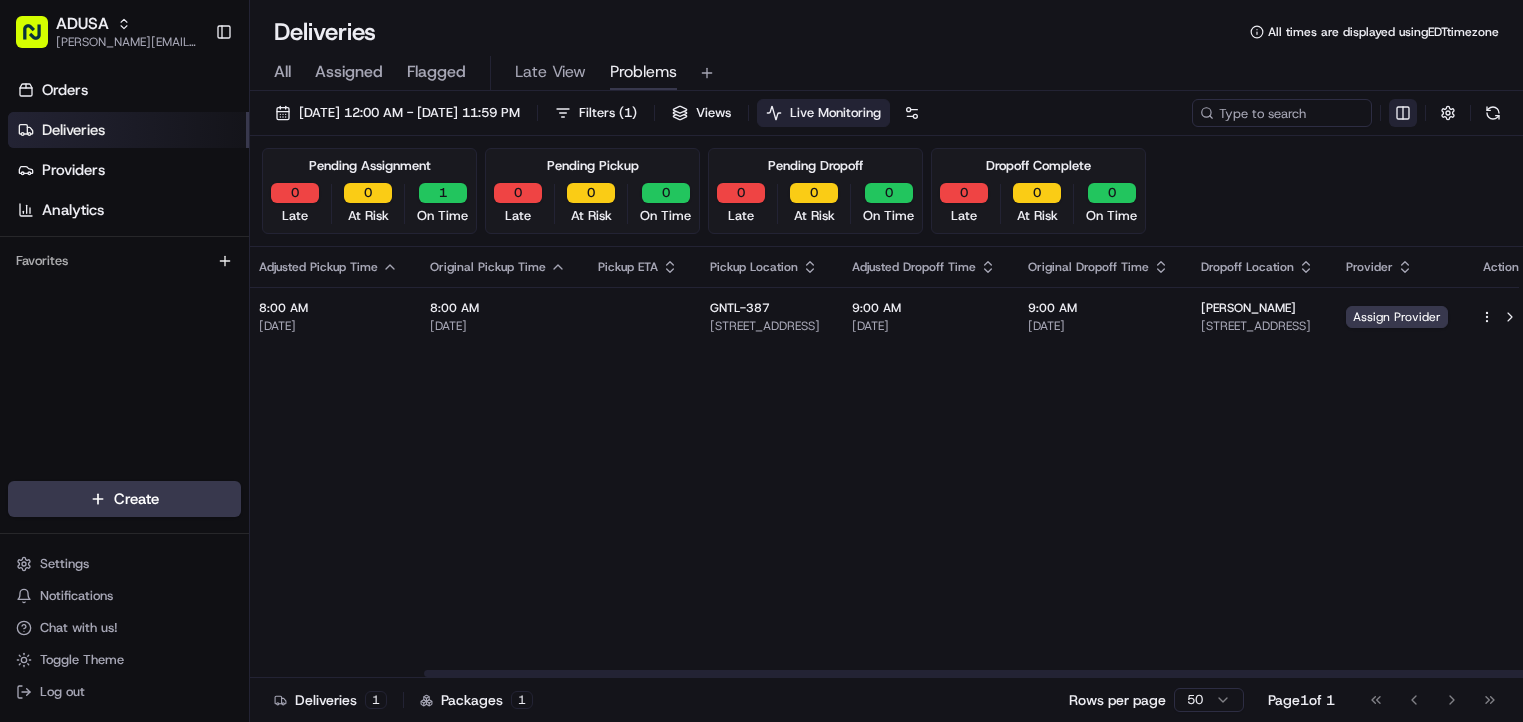 click on "ADUSA [PERSON_NAME][EMAIL_ADDRESS][PERSON_NAME][DOMAIN_NAME] Toggle Sidebar Orders Deliveries Providers Analytics Favorites Main Menu Members & Organization Organization Users Roles Preferences Customization Tracking Orchestration Automations Dispatch Strategy Locations Pickup Locations Dropoff Locations Zones Shifts Delivery Windows Billing Billing Refund Requests Integrations Notification Triggers Webhooks API Keys Request Logs Create Settings Notifications Chat with us! Toggle Theme Log out Deliveries All times are displayed using  EDT  timezone All Assigned Flagged Late View Problems [DATE] 12:00 AM - [DATE] 11:59 PM Filters ( 1 ) Views Live Monitoring Pending Assignment 0 Late 0 At Risk 1 On Time Pending Pickup 0 Late 0 At Risk 0 On Time Pending Dropoff 0 Late 0 At Risk 0 On Time Dropoff Complete 0 Late 0 At Risk 0 On Time Flag Status Adjusted Pickup Time Original Pickup Time Pickup ETA Pickup Location Adjusted Dropoff Time Original Dropoff Time Dropoff Location Provider Action Dispatch Failure 8:00 AM 8:00 AM" at bounding box center [761, 361] 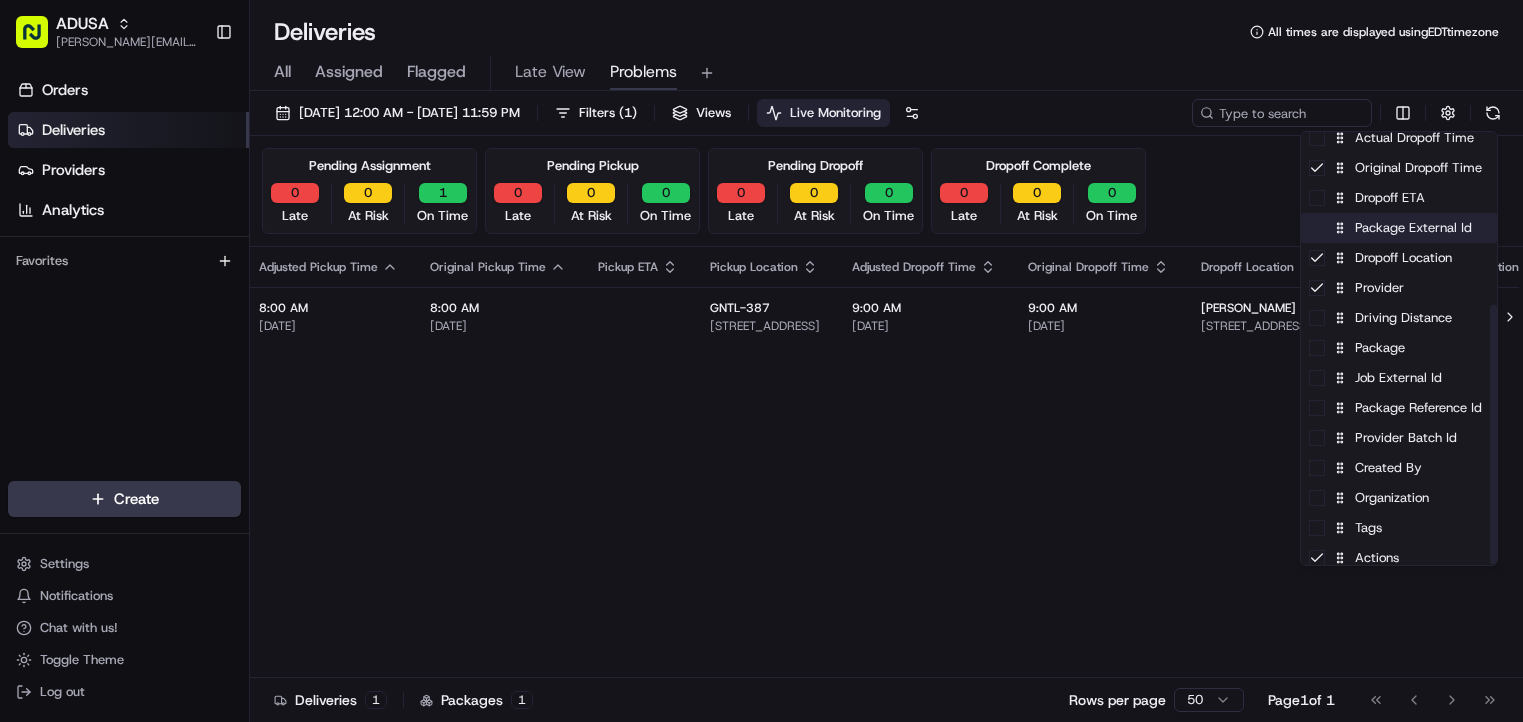 scroll, scrollTop: 287, scrollLeft: 0, axis: vertical 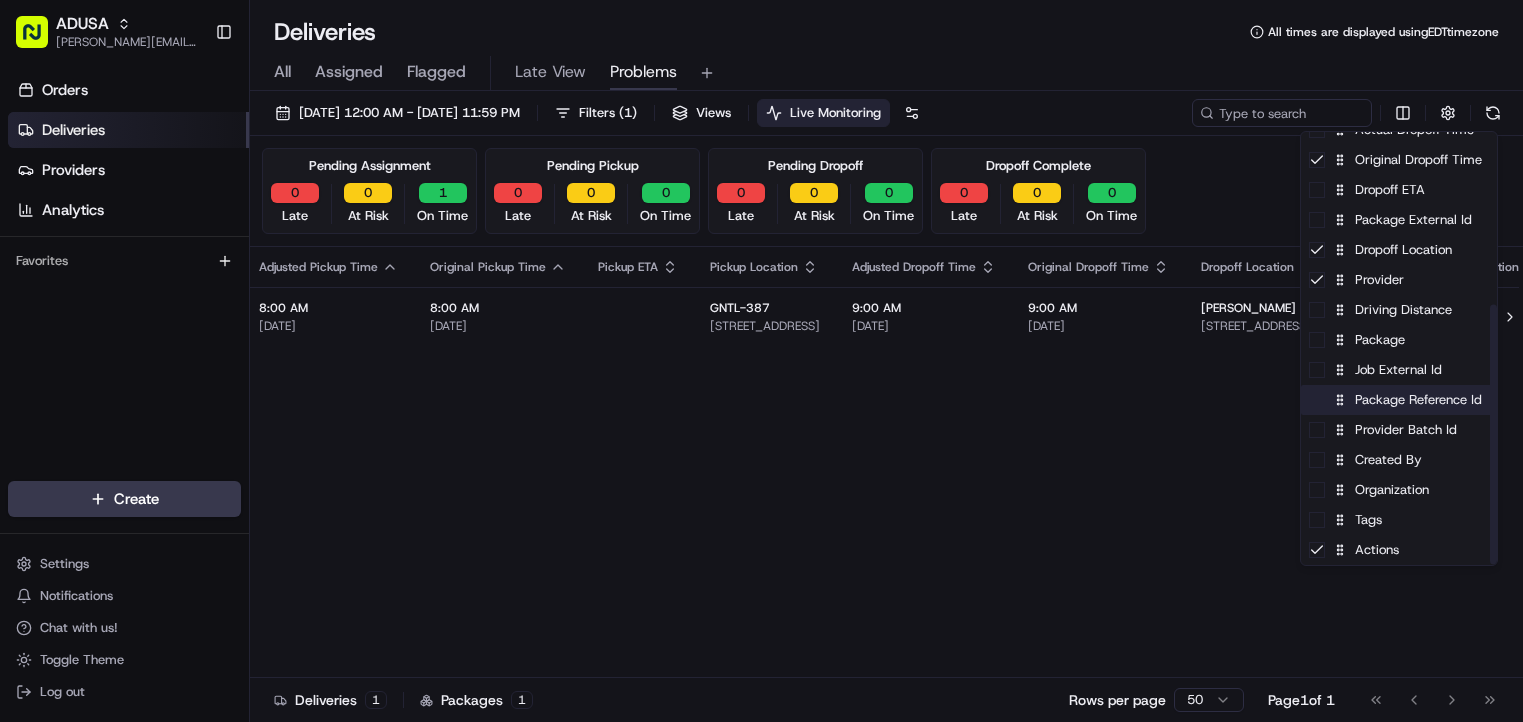 click on "Package Reference Id" at bounding box center [1399, 400] 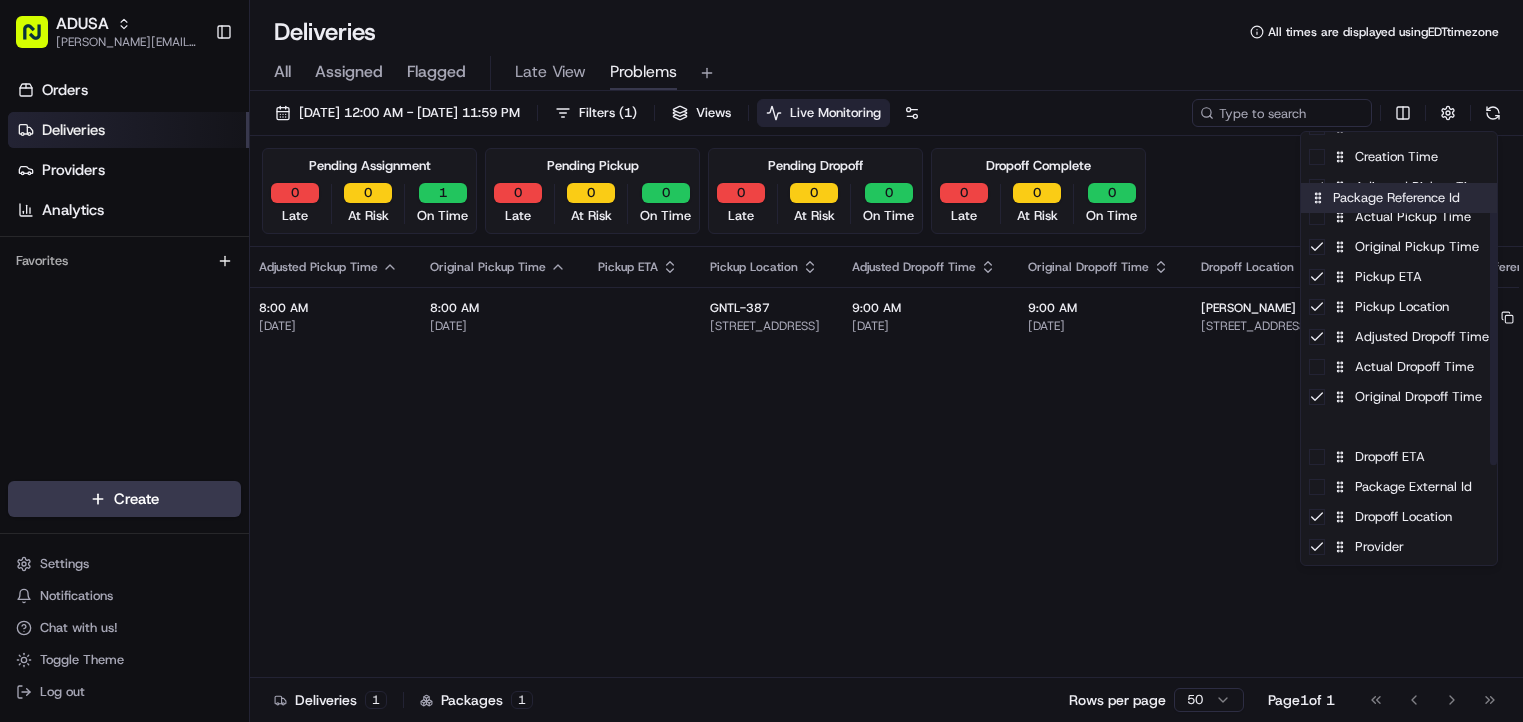scroll, scrollTop: 0, scrollLeft: 0, axis: both 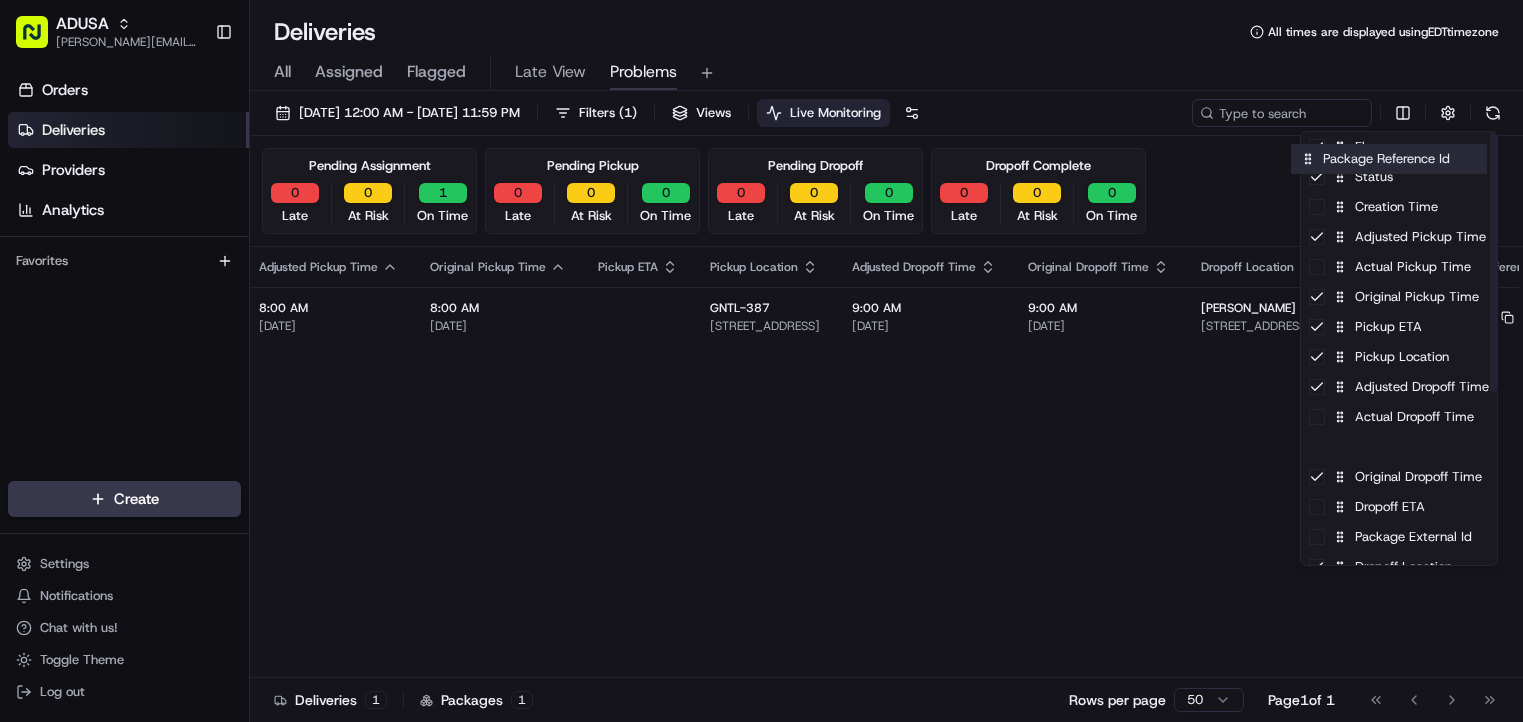 drag, startPoint x: 1387, startPoint y: 405, endPoint x: 1377, endPoint y: 153, distance: 252.19833 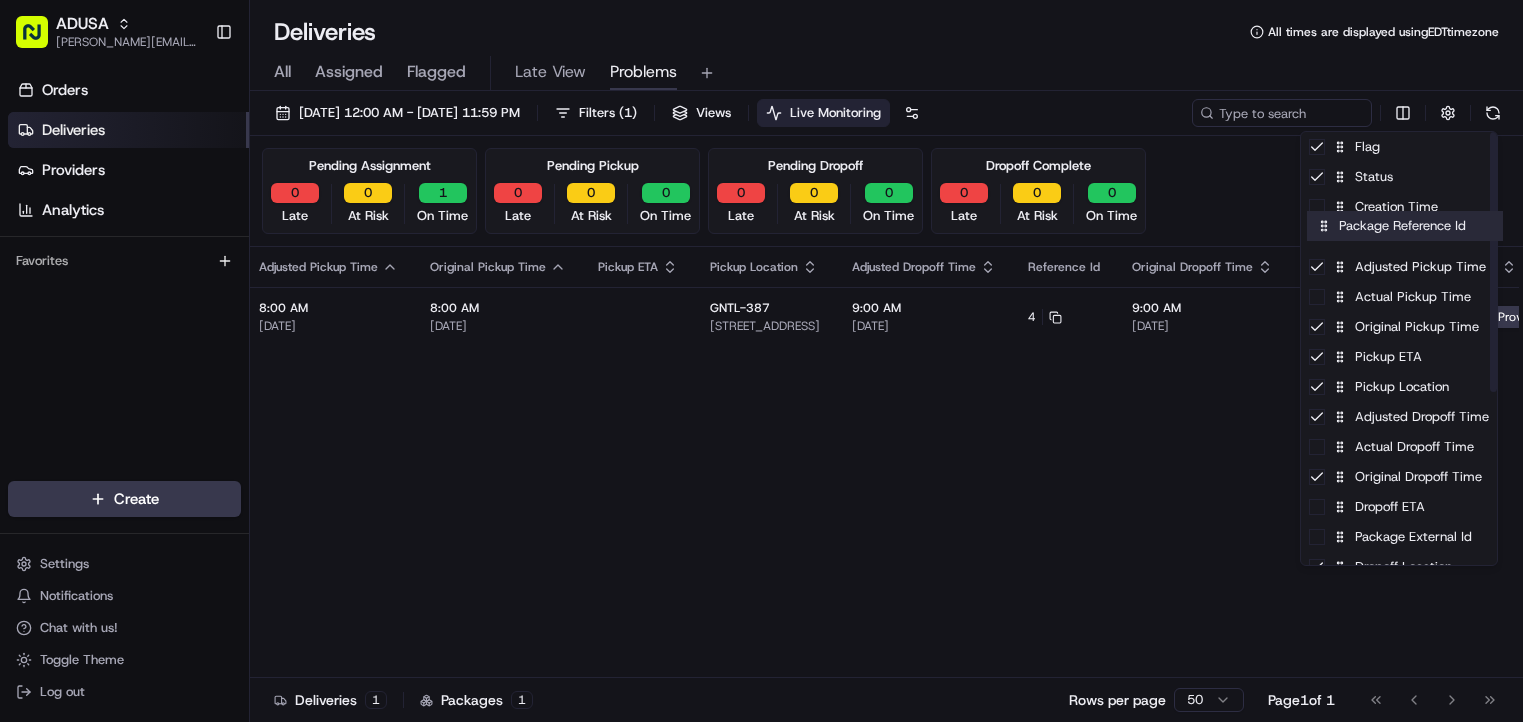 drag, startPoint x: 1399, startPoint y: 460, endPoint x: 1403, endPoint y: 231, distance: 229.03493 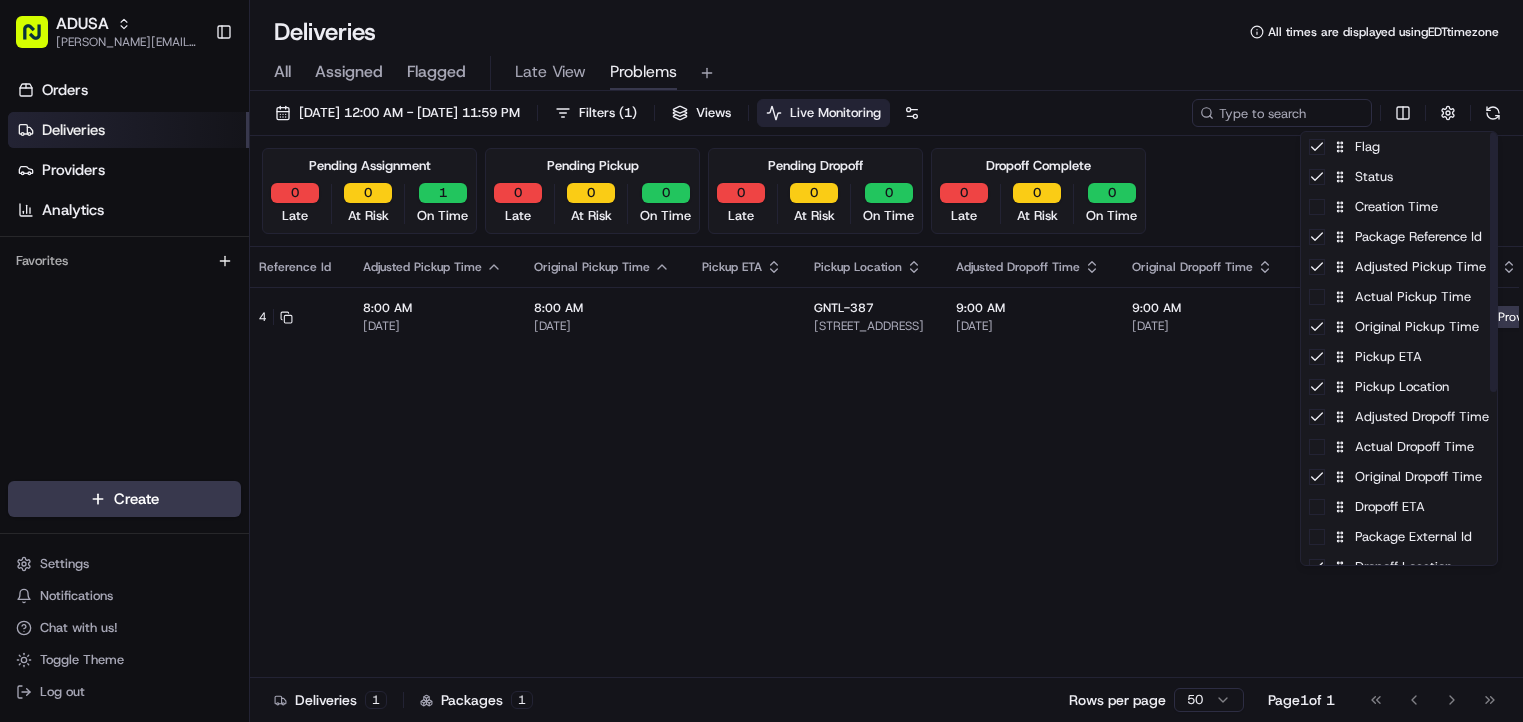 click on "ADUSA [PERSON_NAME][EMAIL_ADDRESS][PERSON_NAME][DOMAIN_NAME] Toggle Sidebar Orders Deliveries Providers Analytics Favorites Main Menu Members & Organization Organization Users Roles Preferences Customization Tracking Orchestration Automations Dispatch Strategy Locations Pickup Locations Dropoff Locations Zones Shifts Delivery Windows Billing Billing Refund Requests Integrations Notification Triggers Webhooks API Keys Request Logs Create Settings Notifications Chat with us! Toggle Theme Log out Deliveries All times are displayed using  EDT  timezone All Assigned Flagged Late View Problems [DATE] 12:00 AM - [DATE] 11:59 PM Filters ( 1 ) Views Live Monitoring Pending Assignment 0 Late 0 At Risk 1 On Time Pending Pickup 0 Late 0 At Risk 0 On Time Pending Dropoff 0 Late 0 At Risk 0 On Time Dropoff Complete 0 Late 0 At Risk 0 On Time Flag Status Reference Id Adjusted Pickup Time Original Pickup Time Pickup ETA Pickup Location Adjusted Dropoff Time Original Dropoff Time Dropoff Location Provider Action Dispatch Failure 4" at bounding box center (761, 361) 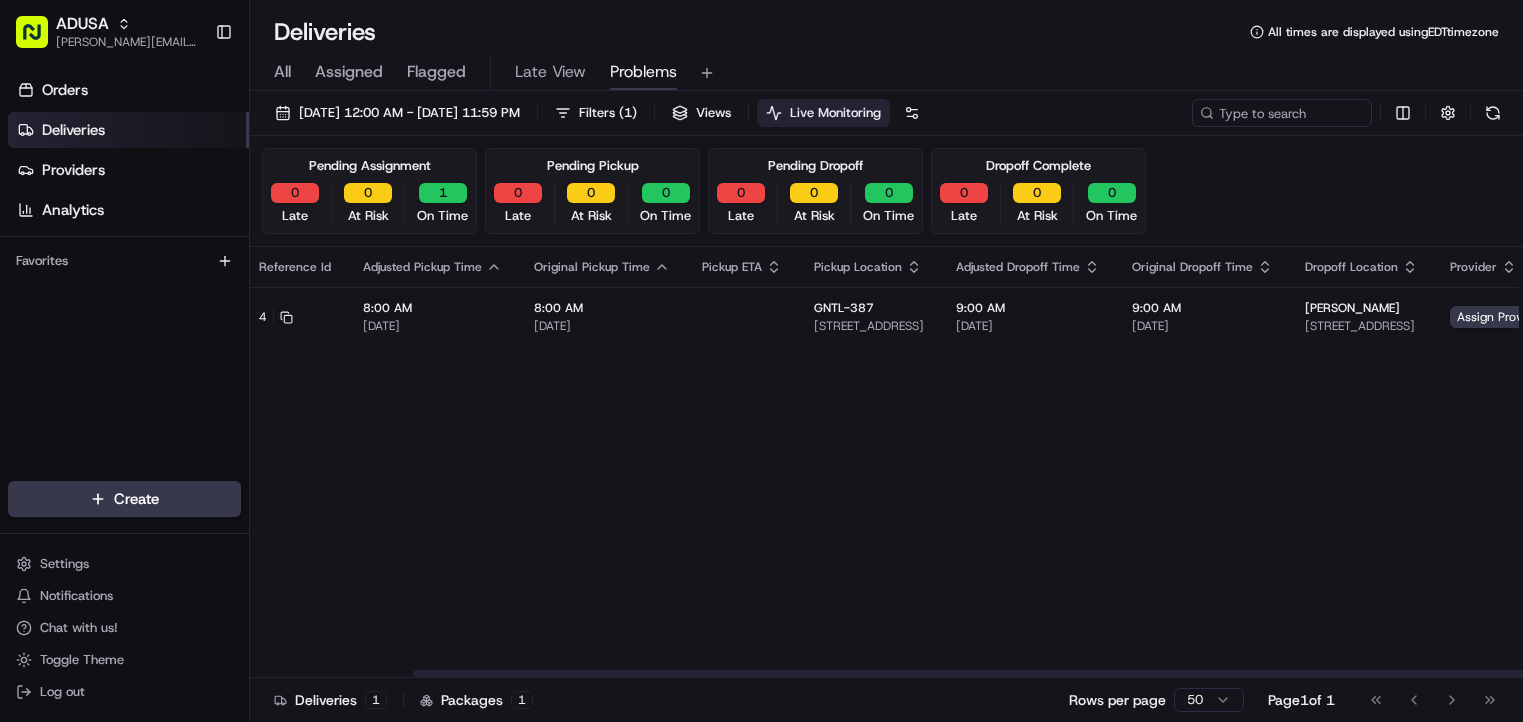 scroll, scrollTop: 0, scrollLeft: 0, axis: both 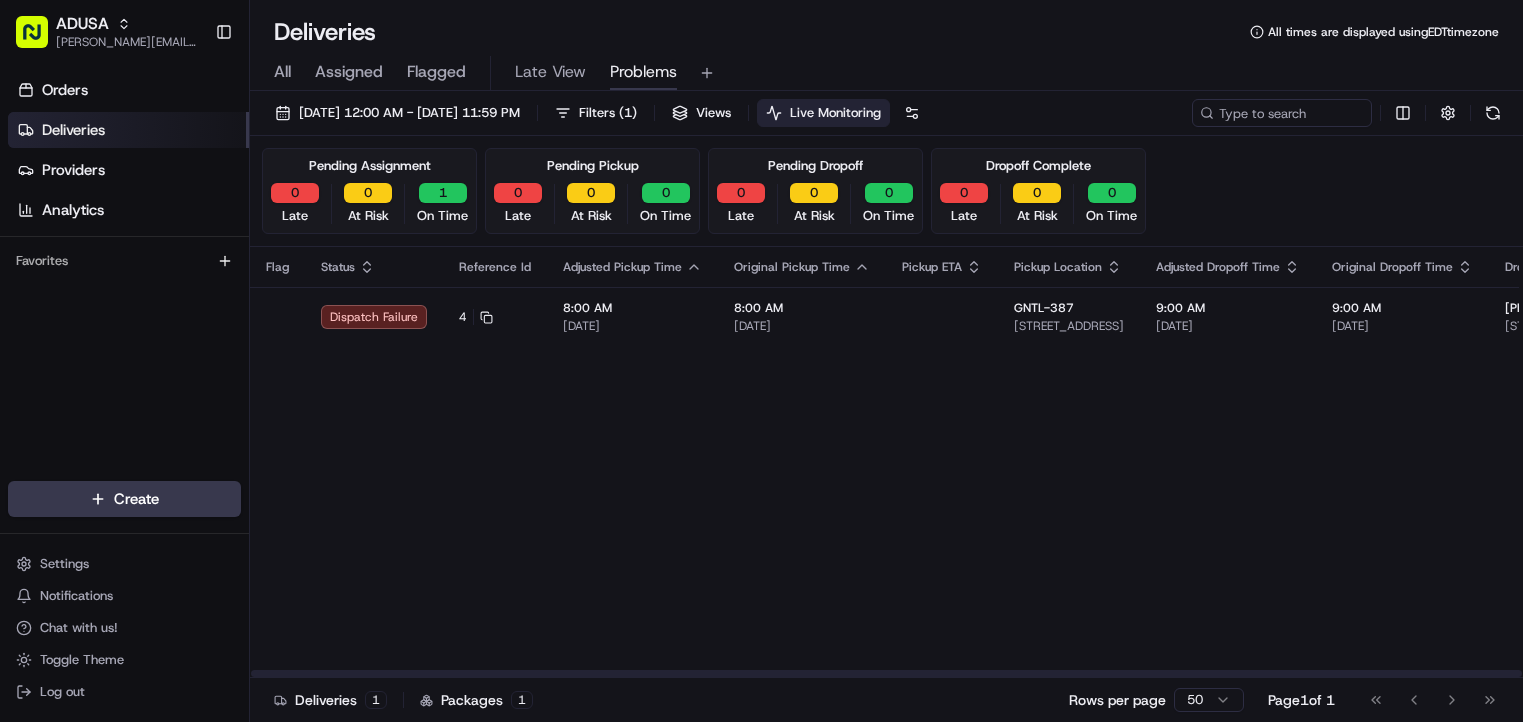 drag, startPoint x: 977, startPoint y: 481, endPoint x: 739, endPoint y: 477, distance: 238.03362 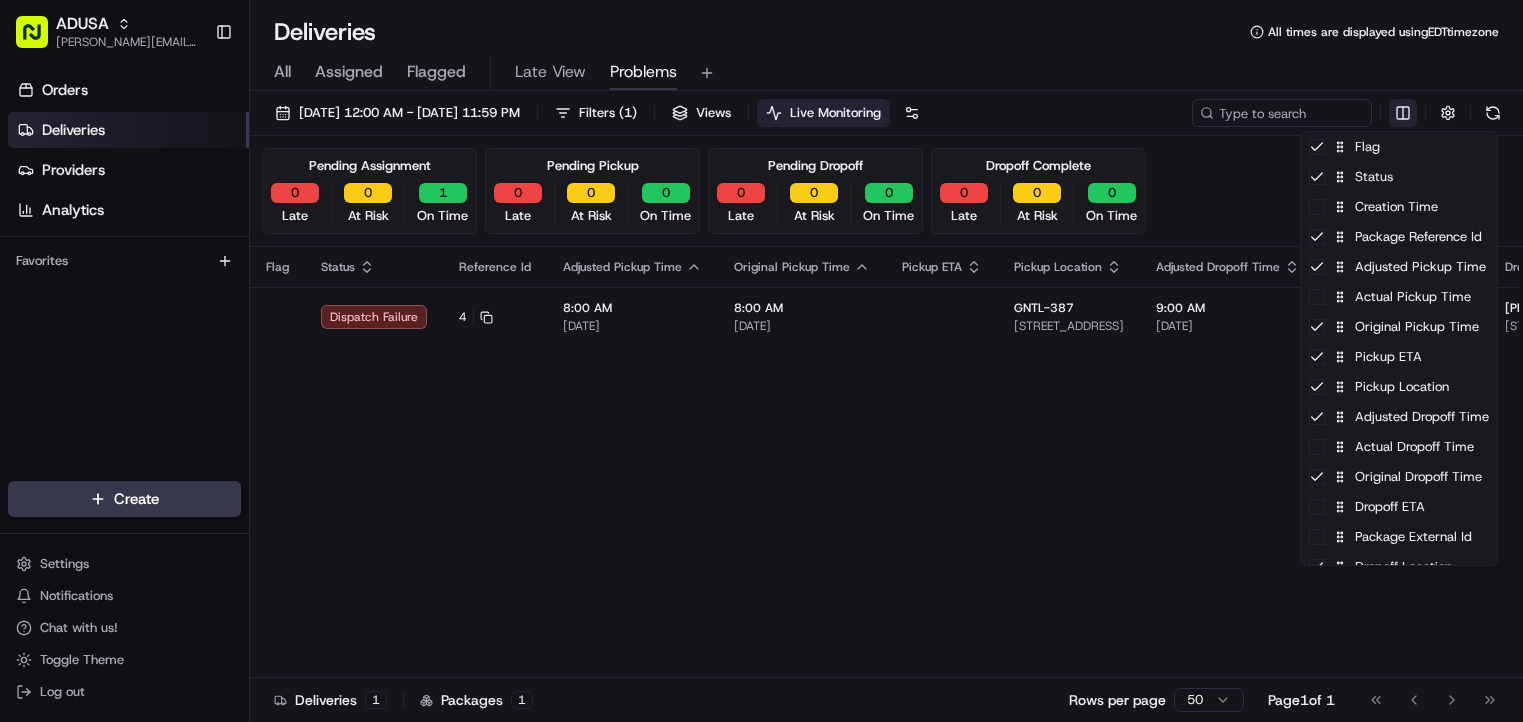 click on "ADUSA [PERSON_NAME][EMAIL_ADDRESS][PERSON_NAME][DOMAIN_NAME] Toggle Sidebar Orders Deliveries Providers Analytics Favorites Main Menu Members & Organization Organization Users Roles Preferences Customization Tracking Orchestration Automations Dispatch Strategy Locations Pickup Locations Dropoff Locations Zones Shifts Delivery Windows Billing Billing Refund Requests Integrations Notification Triggers Webhooks API Keys Request Logs Create Settings Notifications Chat with us! Toggle Theme Log out Deliveries All times are displayed using  EDT  timezone All Assigned Flagged Late View Problems [DATE] 12:00 AM - [DATE] 11:59 PM Filters ( 1 ) Views Live Monitoring Pending Assignment 0 Late 0 At Risk 1 On Time Pending Pickup 0 Late 0 At Risk 0 On Time Pending Dropoff 0 Late 0 At Risk 0 On Time Dropoff Complete 0 Late 0 At Risk 0 On Time Flag Status Reference Id Adjusted Pickup Time Original Pickup Time Pickup ETA Pickup Location Adjusted Dropoff Time Original Dropoff Time Dropoff Location Provider Action Dispatch Failure 4" at bounding box center (761, 361) 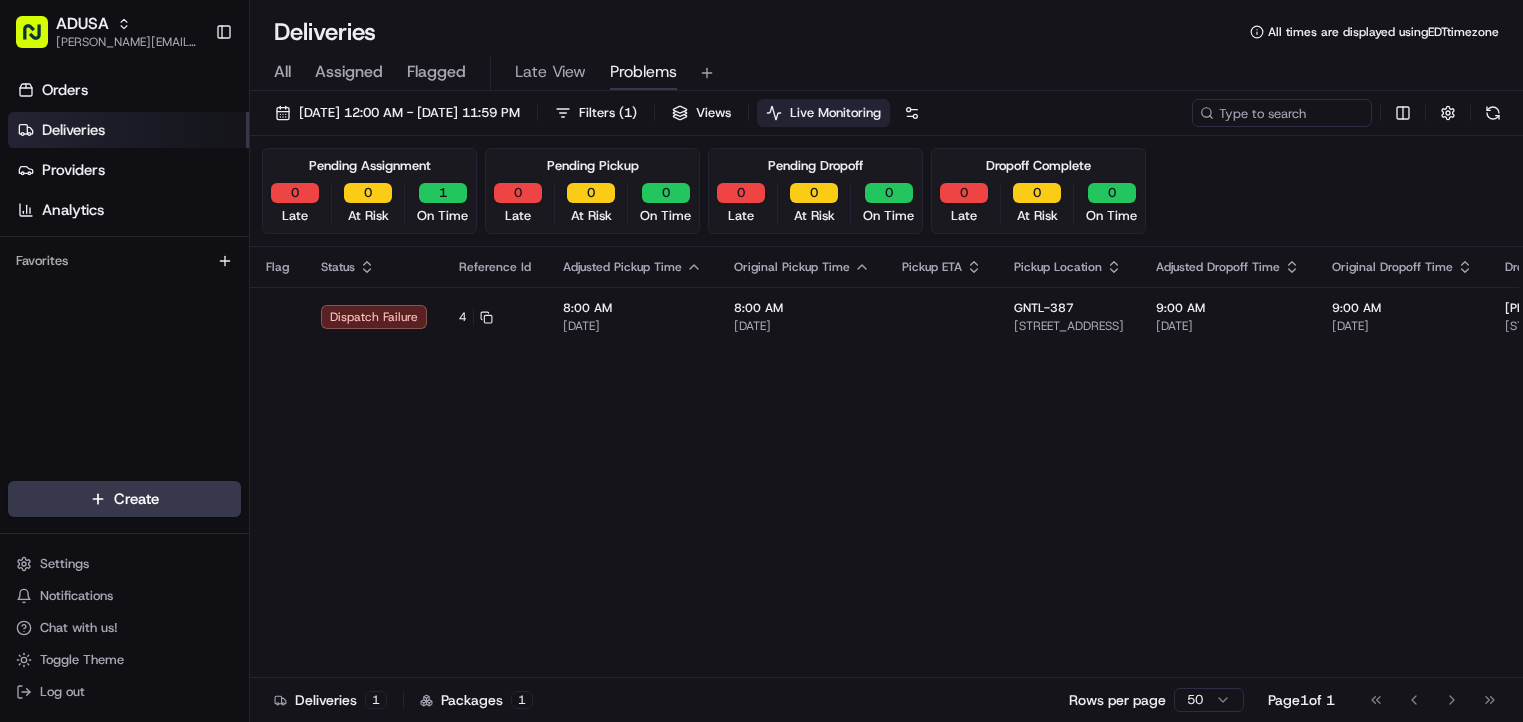 click on "ADUSA [PERSON_NAME][EMAIL_ADDRESS][PERSON_NAME][DOMAIN_NAME] Toggle Sidebar Orders Deliveries Providers Analytics Favorites Main Menu Members & Organization Organization Users Roles Preferences Customization Tracking Orchestration Automations Dispatch Strategy Locations Pickup Locations Dropoff Locations Zones Shifts Delivery Windows Billing Billing Refund Requests Integrations Notification Triggers Webhooks API Keys Request Logs Create Settings Notifications Chat with us! Toggle Theme Log out Deliveries All times are displayed using  EDT  timezone All Assigned Flagged Late View Problems [DATE] 12:00 AM - [DATE] 11:59 PM Filters ( 1 ) Views Live Monitoring Pending Assignment 0 Late 0 At Risk 1 On Time Pending Pickup 0 Late 0 At Risk 0 On Time Pending Dropoff 0 Late 0 At Risk 0 On Time Dropoff Complete 0 Late 0 At Risk 0 On Time Flag Status Reference Id Adjusted Pickup Time Original Pickup Time Pickup ETA Pickup Location Adjusted Dropoff Time Original Dropoff Time Dropoff Location Provider Action Dispatch Failure 4" at bounding box center [761, 361] 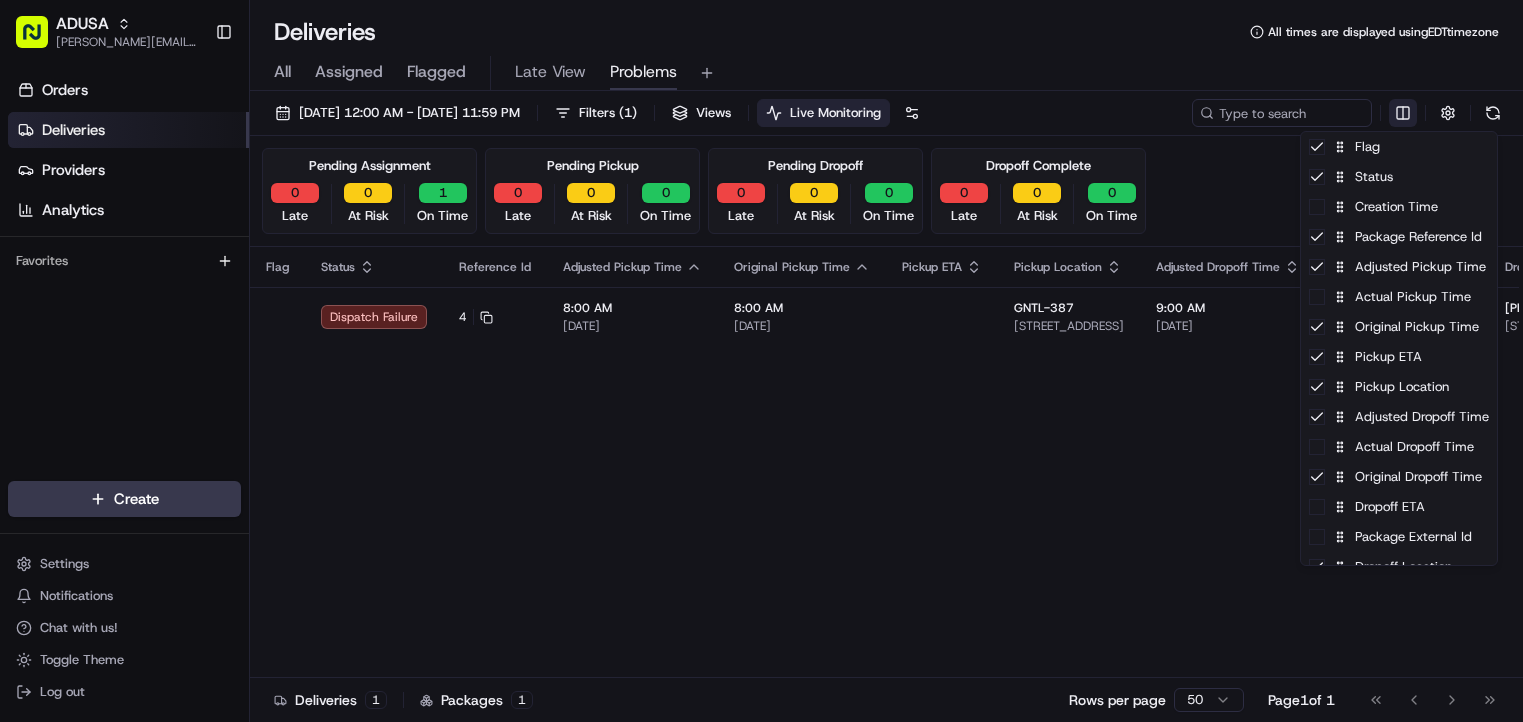 click on "ADUSA [PERSON_NAME][EMAIL_ADDRESS][PERSON_NAME][DOMAIN_NAME] Toggle Sidebar Orders Deliveries Providers Analytics Favorites Main Menu Members & Organization Organization Users Roles Preferences Customization Tracking Orchestration Automations Dispatch Strategy Locations Pickup Locations Dropoff Locations Zones Shifts Delivery Windows Billing Billing Refund Requests Integrations Notification Triggers Webhooks API Keys Request Logs Create Settings Notifications Chat with us! Toggle Theme Log out Deliveries All times are displayed using  EDT  timezone All Assigned Flagged Late View Problems [DATE] 12:00 AM - [DATE] 11:59 PM Filters ( 1 ) Views Live Monitoring Pending Assignment 0 Late 0 At Risk 1 On Time Pending Pickup 0 Late 0 At Risk 0 On Time Pending Dropoff 0 Late 0 At Risk 0 On Time Dropoff Complete 0 Late 0 At Risk 0 On Time Flag Status Reference Id Adjusted Pickup Time Original Pickup Time Pickup ETA Pickup Location Adjusted Dropoff Time Original Dropoff Time Dropoff Location Provider Action Dispatch Failure 4" at bounding box center (761, 361) 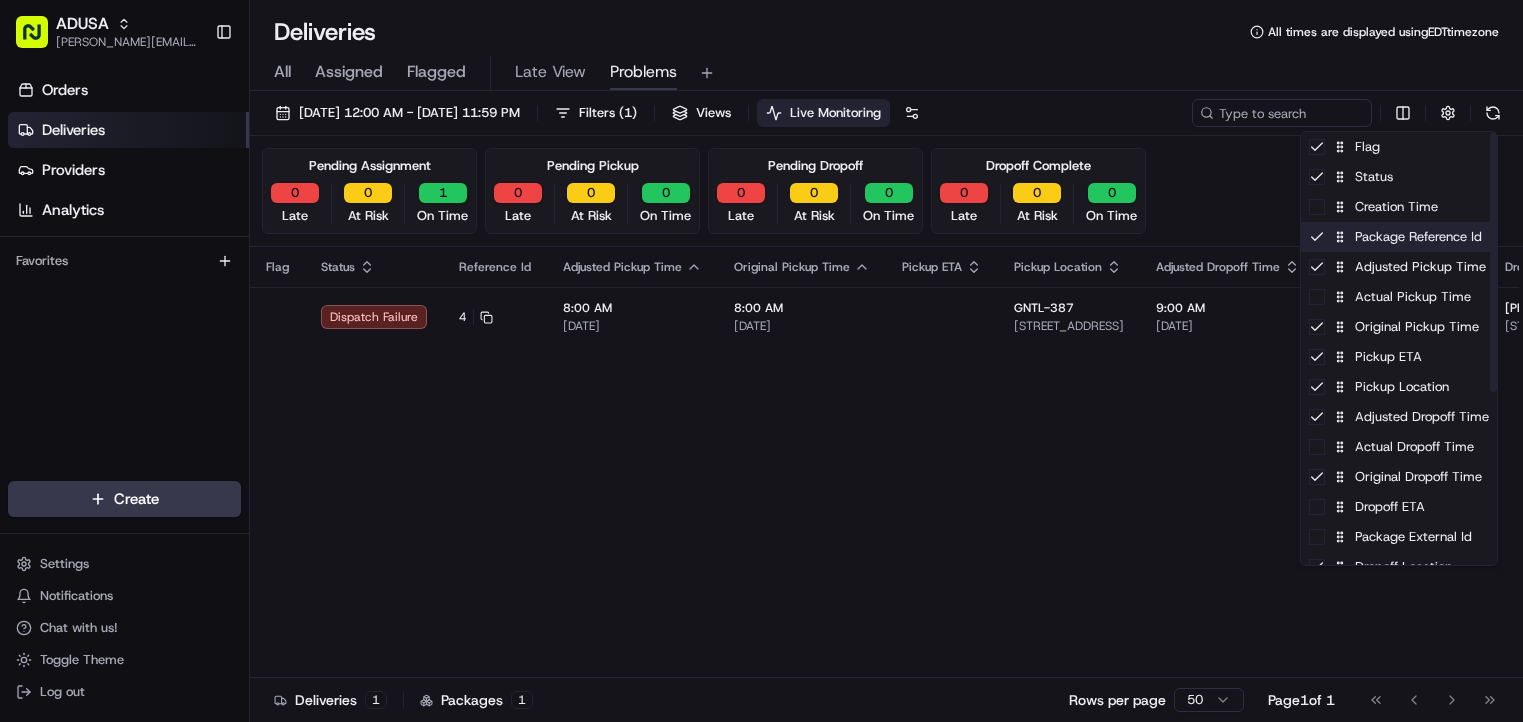 click 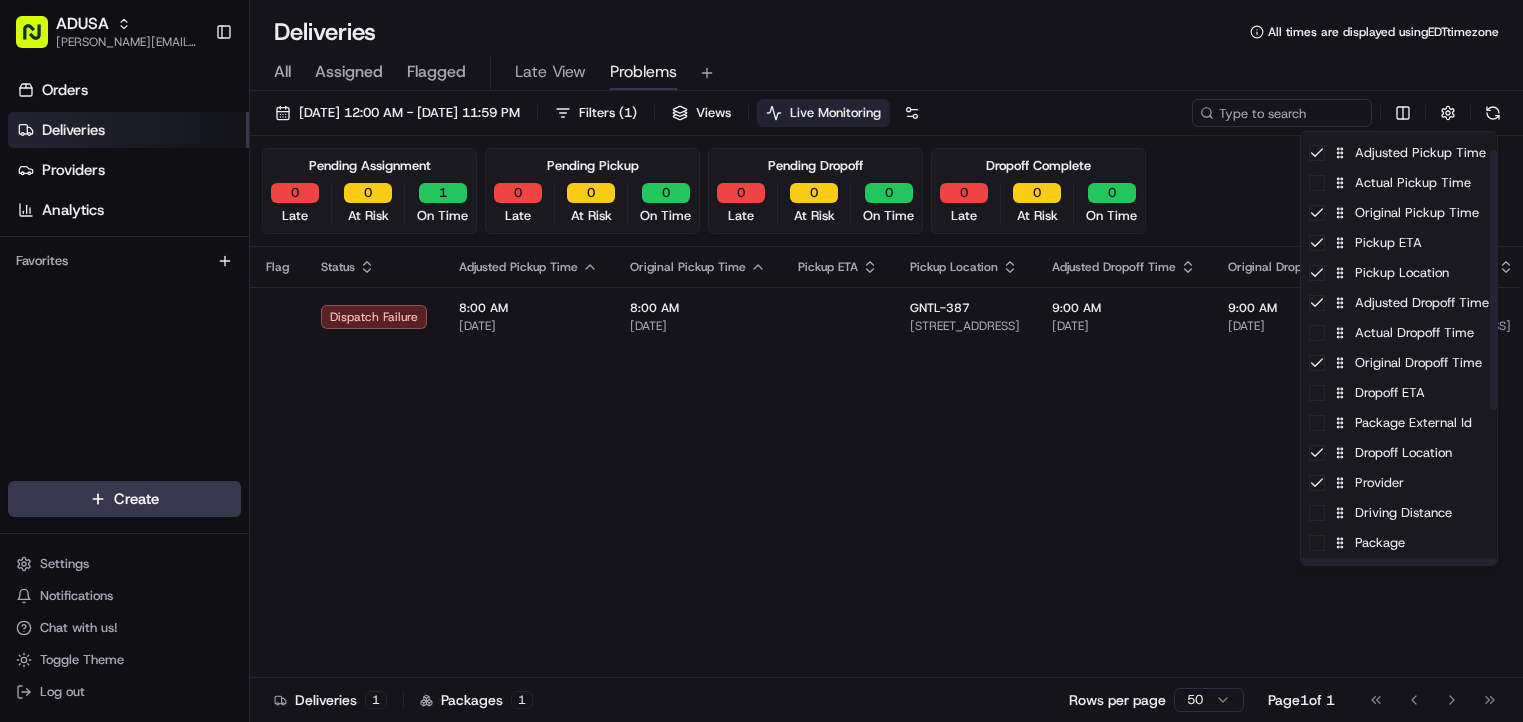 scroll, scrollTop: 287, scrollLeft: 0, axis: vertical 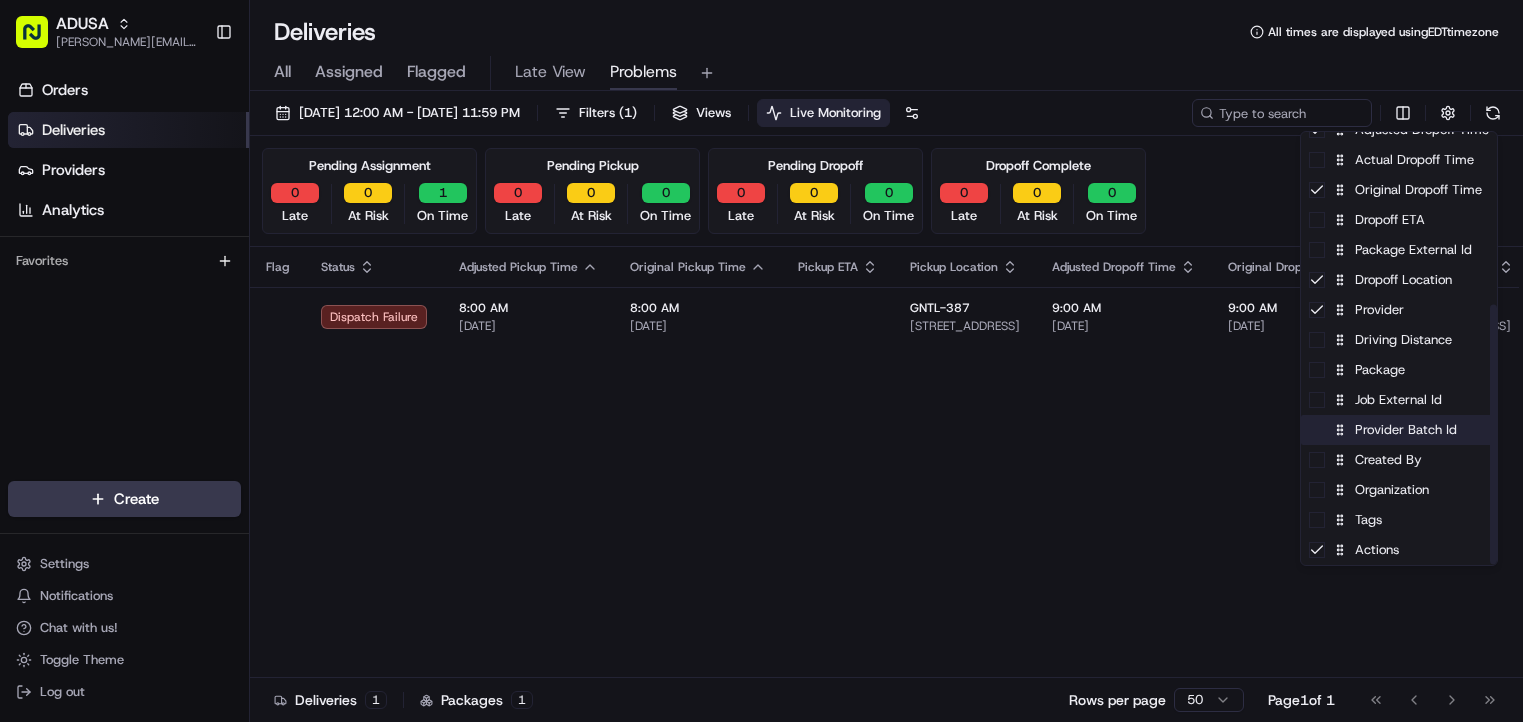 click on "Provider Batch Id" at bounding box center [1399, 430] 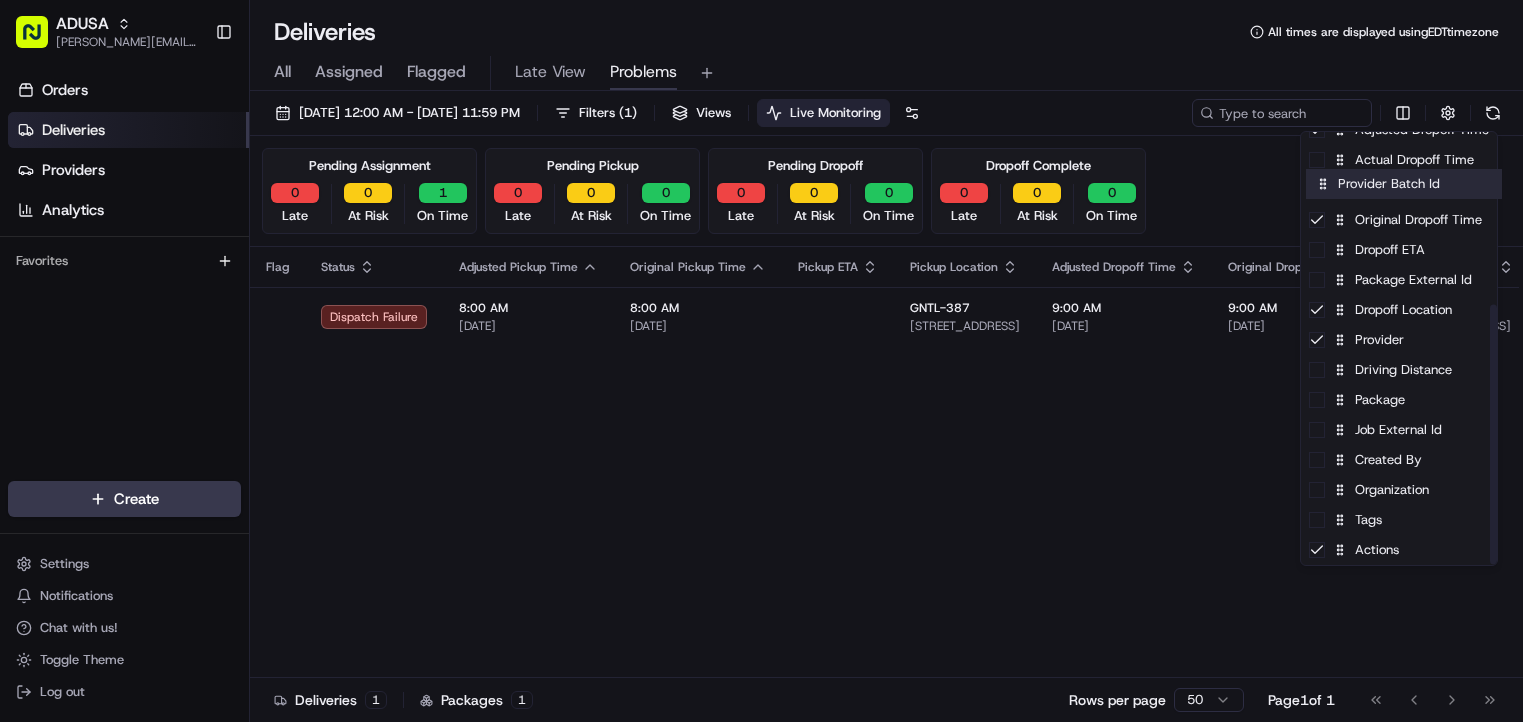 drag, startPoint x: 1418, startPoint y: 439, endPoint x: 1421, endPoint y: 179, distance: 260.0173 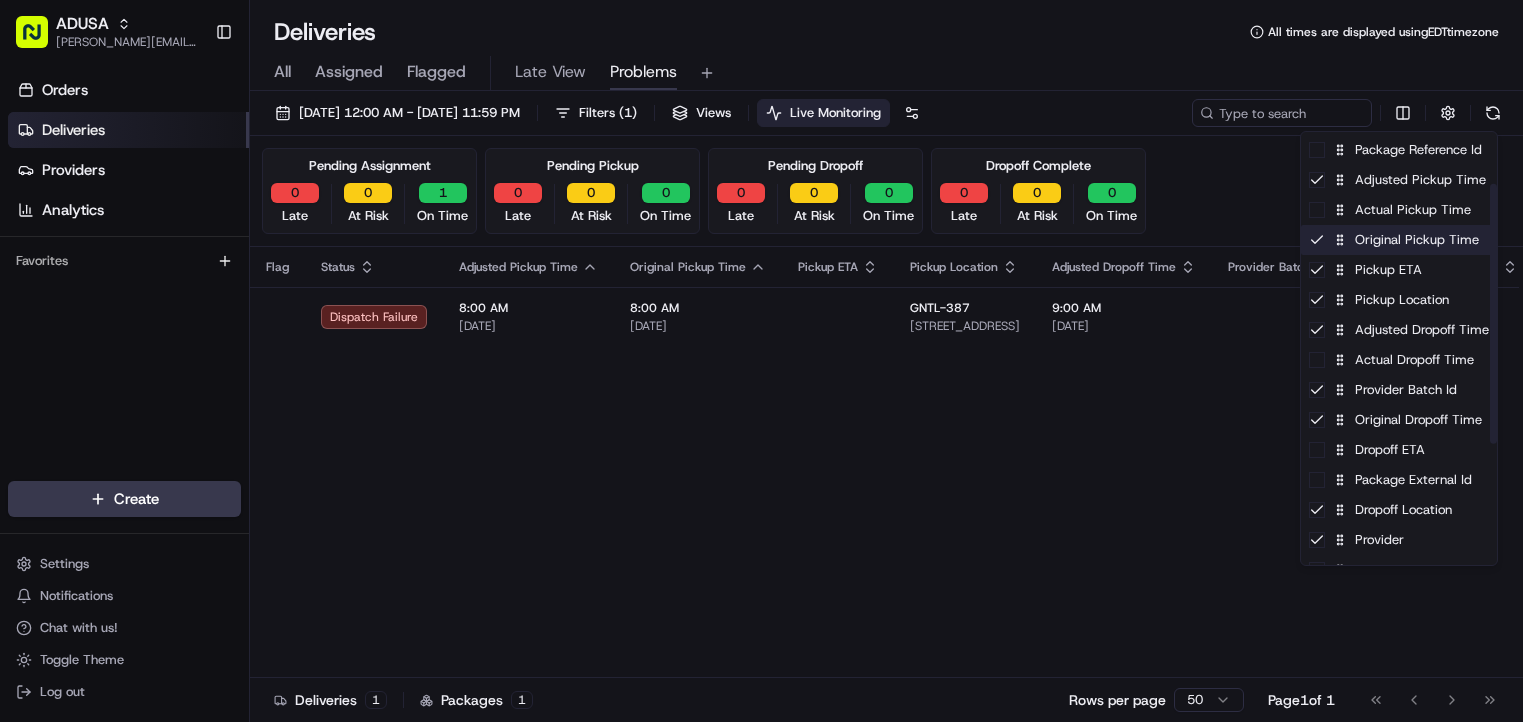 scroll, scrollTop: 0, scrollLeft: 0, axis: both 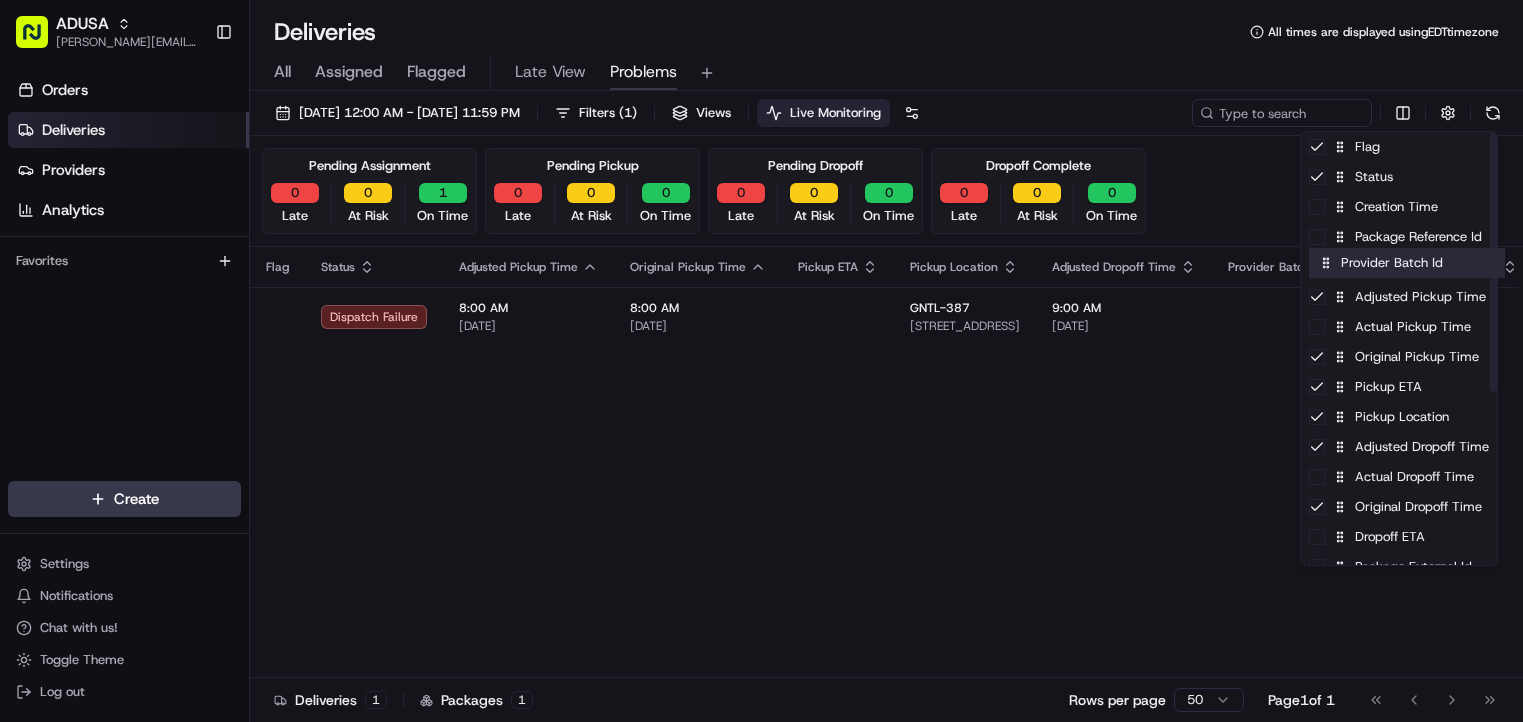 drag, startPoint x: 1392, startPoint y: 484, endPoint x: 1399, endPoint y: 256, distance: 228.10744 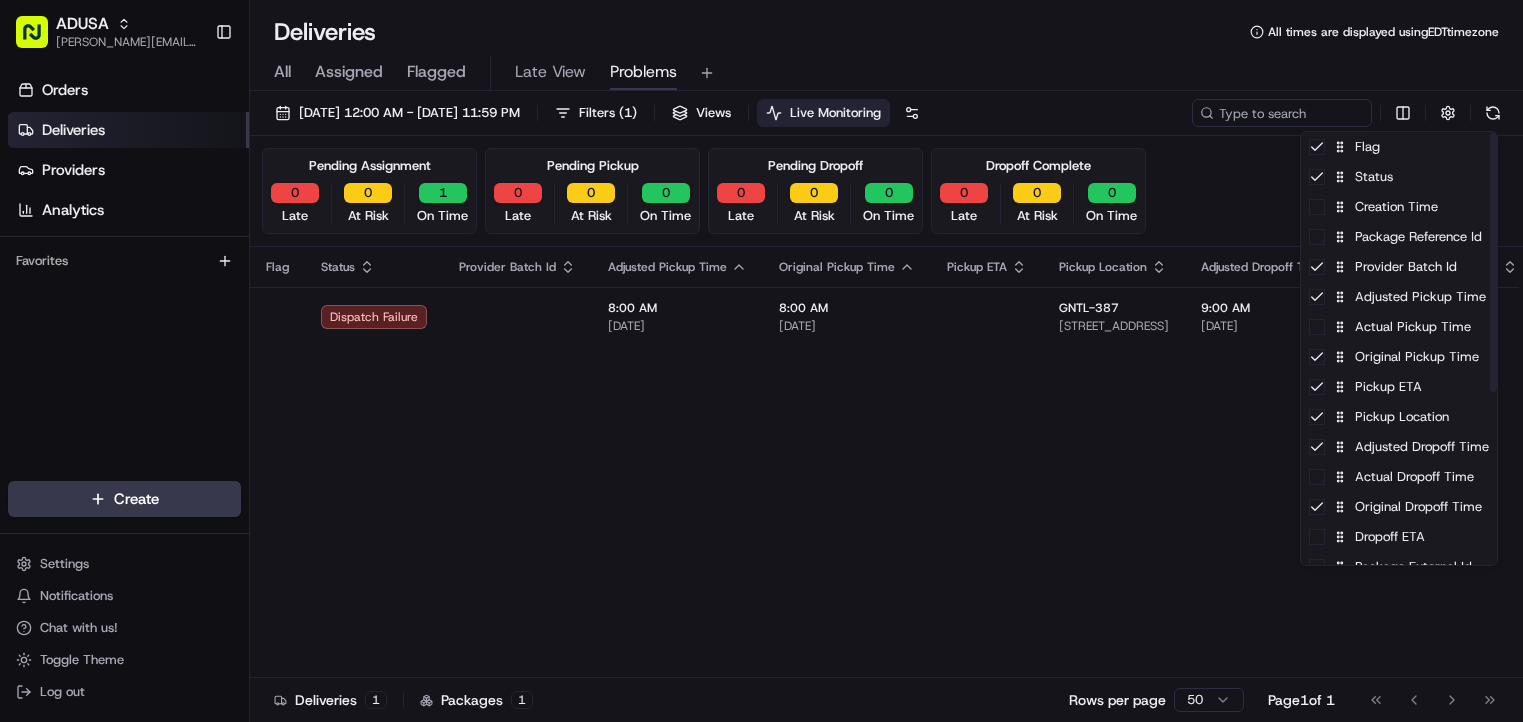 click on "ADUSA [PERSON_NAME][EMAIL_ADDRESS][PERSON_NAME][DOMAIN_NAME] Toggle Sidebar Orders Deliveries Providers Analytics Favorites Main Menu Members & Organization Organization Users Roles Preferences Customization Tracking Orchestration Automations Dispatch Strategy Locations Pickup Locations Dropoff Locations Zones Shifts Delivery Windows Billing Billing Refund Requests Integrations Notification Triggers Webhooks API Keys Request Logs Create Settings Notifications Chat with us! Toggle Theme Log out Deliveries All times are displayed using  EDT  timezone All Assigned Flagged Late View Problems [DATE] 12:00 AM - [DATE] 11:59 PM Filters ( 1 ) Views Live Monitoring Pending Assignment 0 Late 0 At Risk 1 On Time Pending Pickup 0 Late 0 At Risk 0 On Time Pending Dropoff 0 Late 0 At Risk 0 On Time Dropoff Complete 0 Late 0 At Risk 0 On Time Flag Status Provider Batch Id Adjusted Pickup Time Original Pickup Time Pickup ETA Pickup Location Adjusted Dropoff Time Original Dropoff Time Dropoff Location Provider Action 8:00 AM 1 1 50" at bounding box center (761, 361) 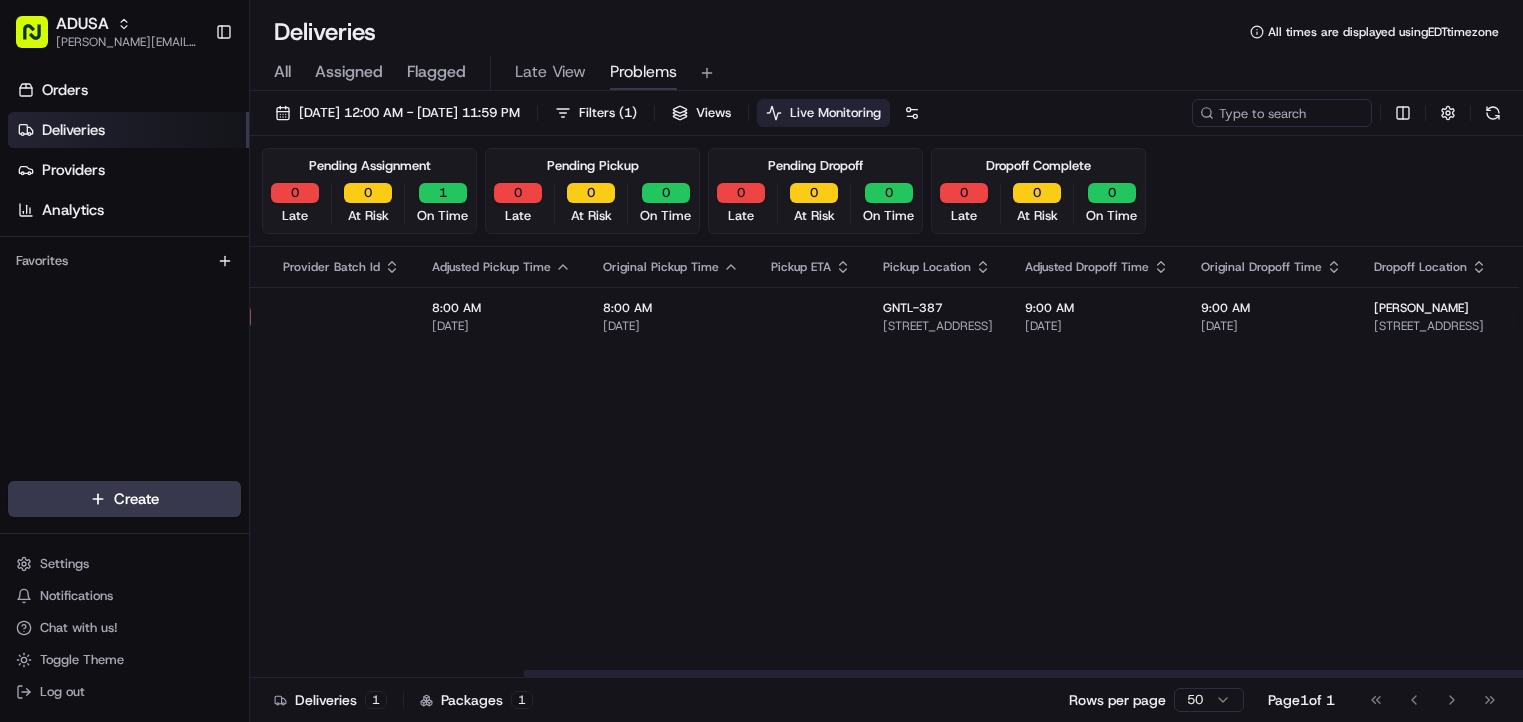 scroll, scrollTop: 0, scrollLeft: 346, axis: horizontal 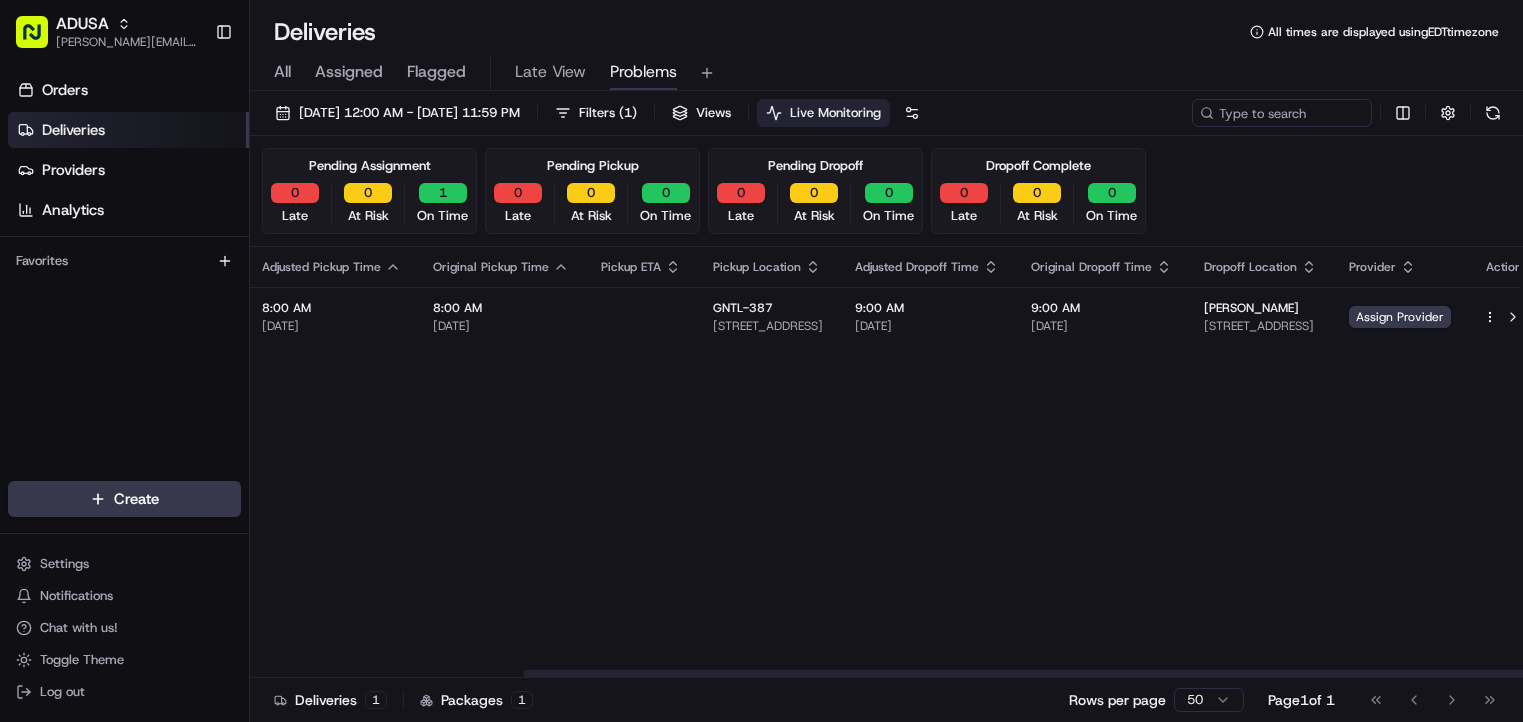 drag, startPoint x: 970, startPoint y: 412, endPoint x: 1163, endPoint y: 407, distance: 193.06476 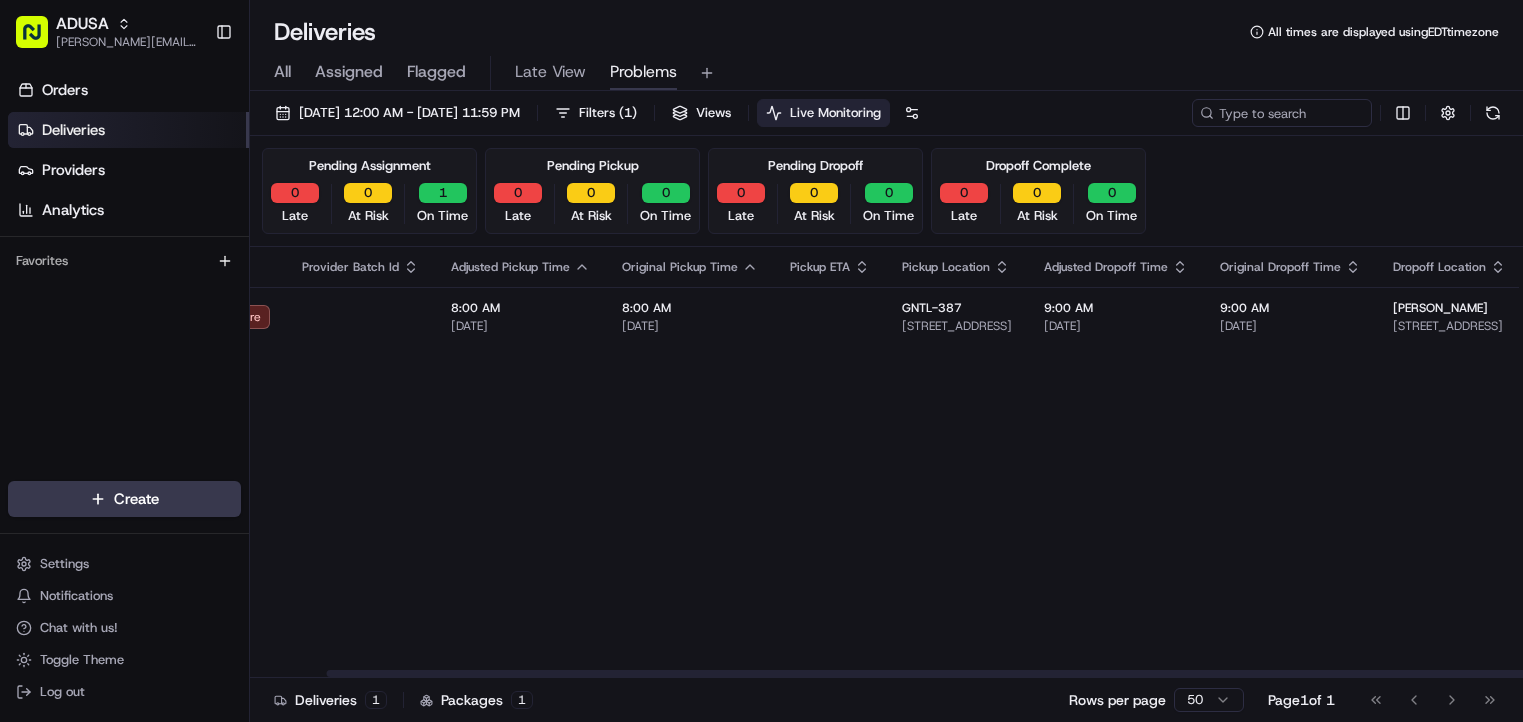 scroll, scrollTop: 0, scrollLeft: 0, axis: both 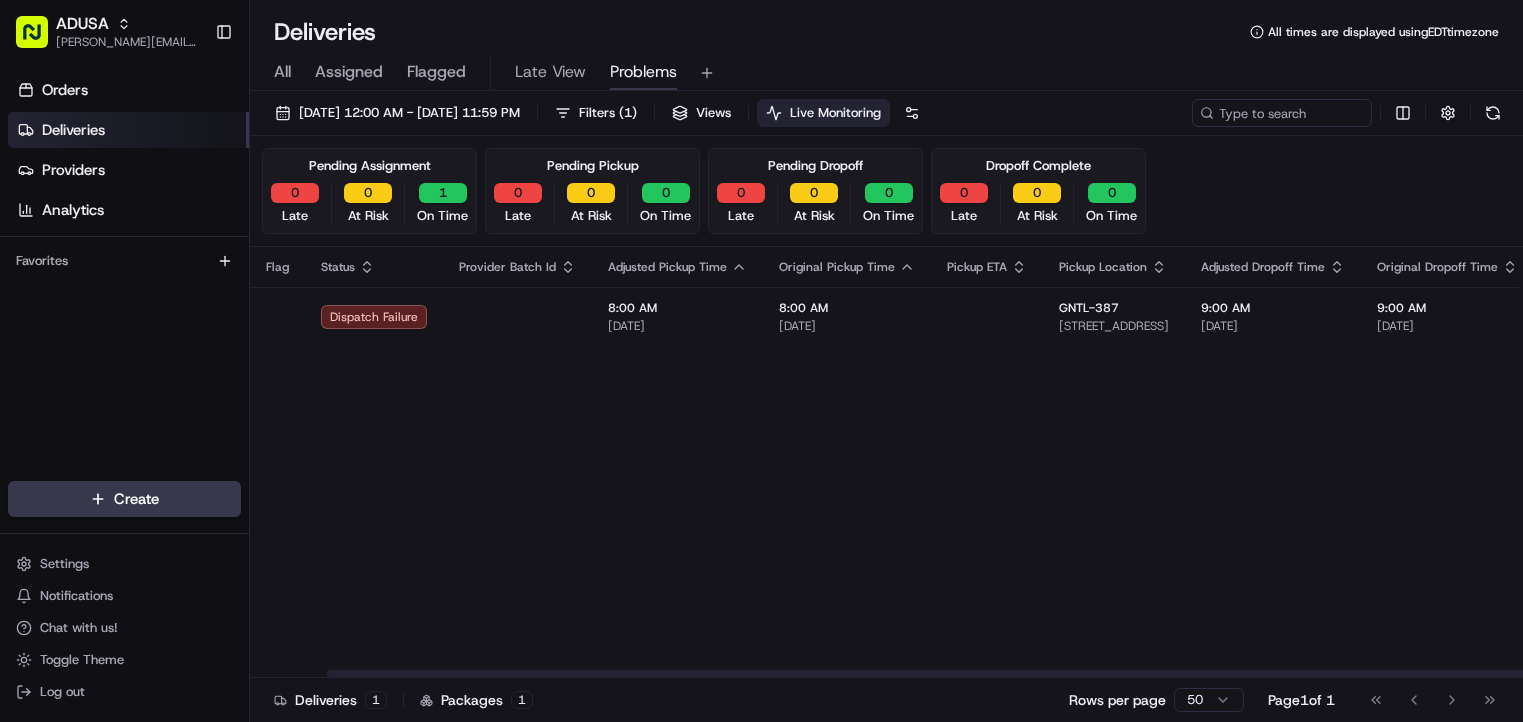 drag, startPoint x: 795, startPoint y: 485, endPoint x: 401, endPoint y: 449, distance: 395.64127 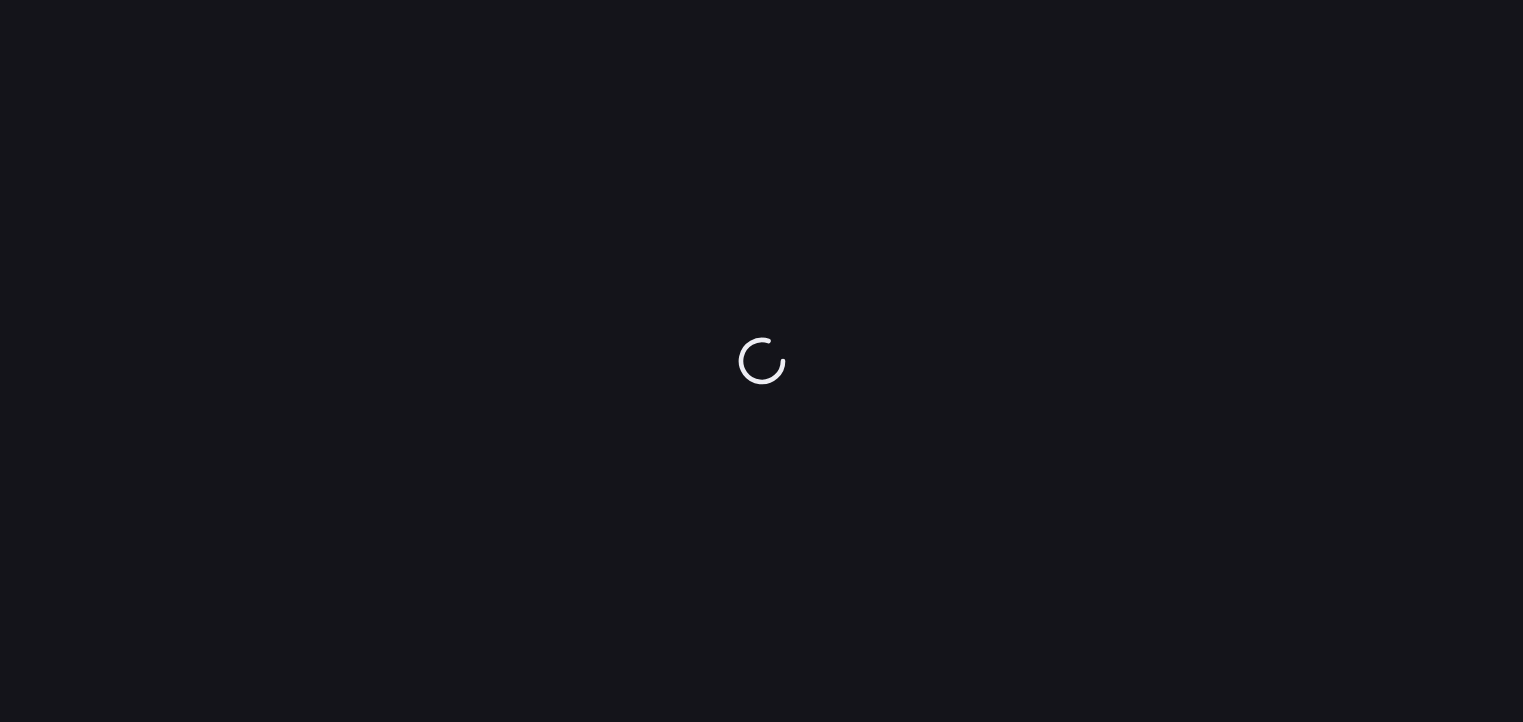 scroll, scrollTop: 0, scrollLeft: 0, axis: both 